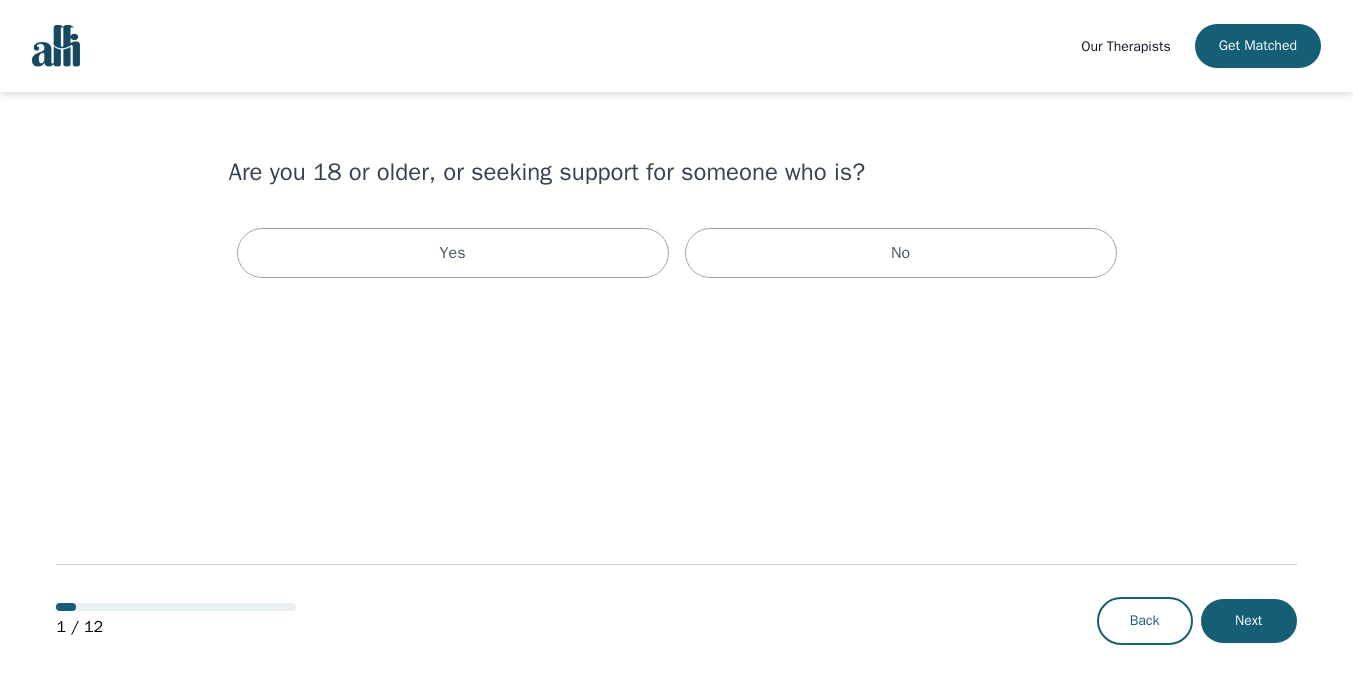 scroll, scrollTop: 0, scrollLeft: 0, axis: both 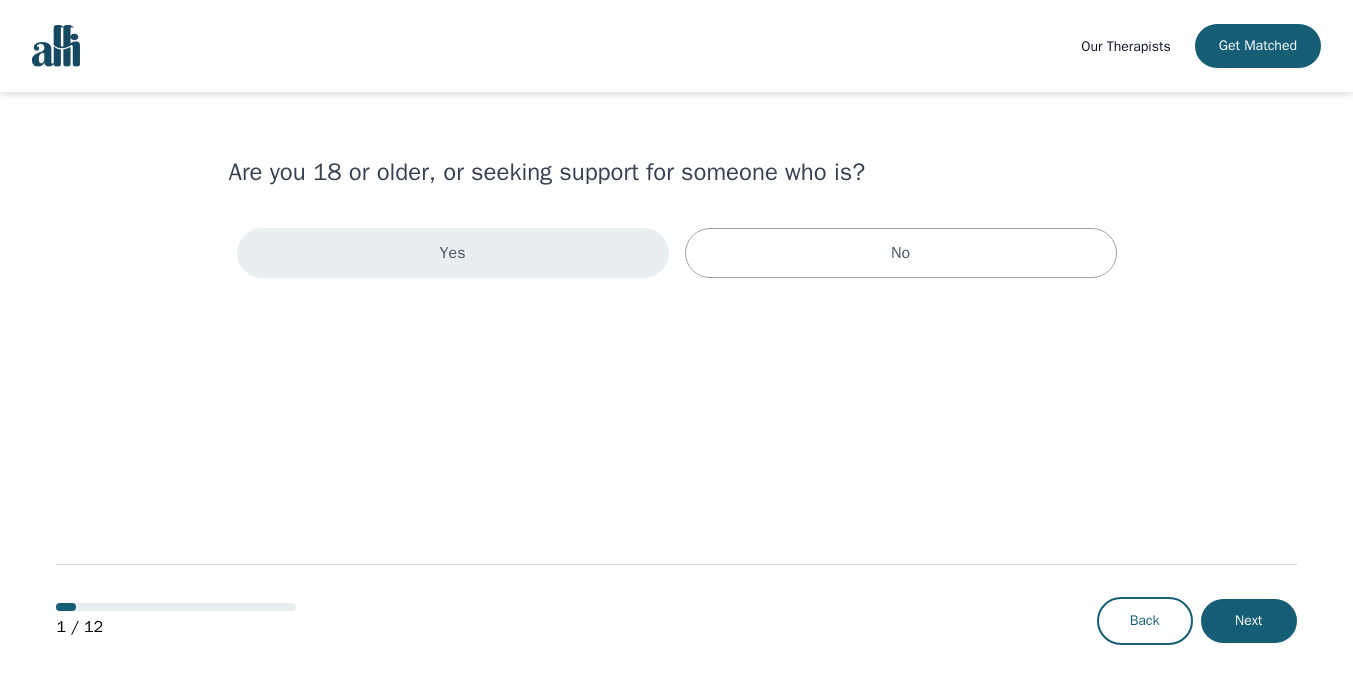 click on "Yes" at bounding box center [453, 253] 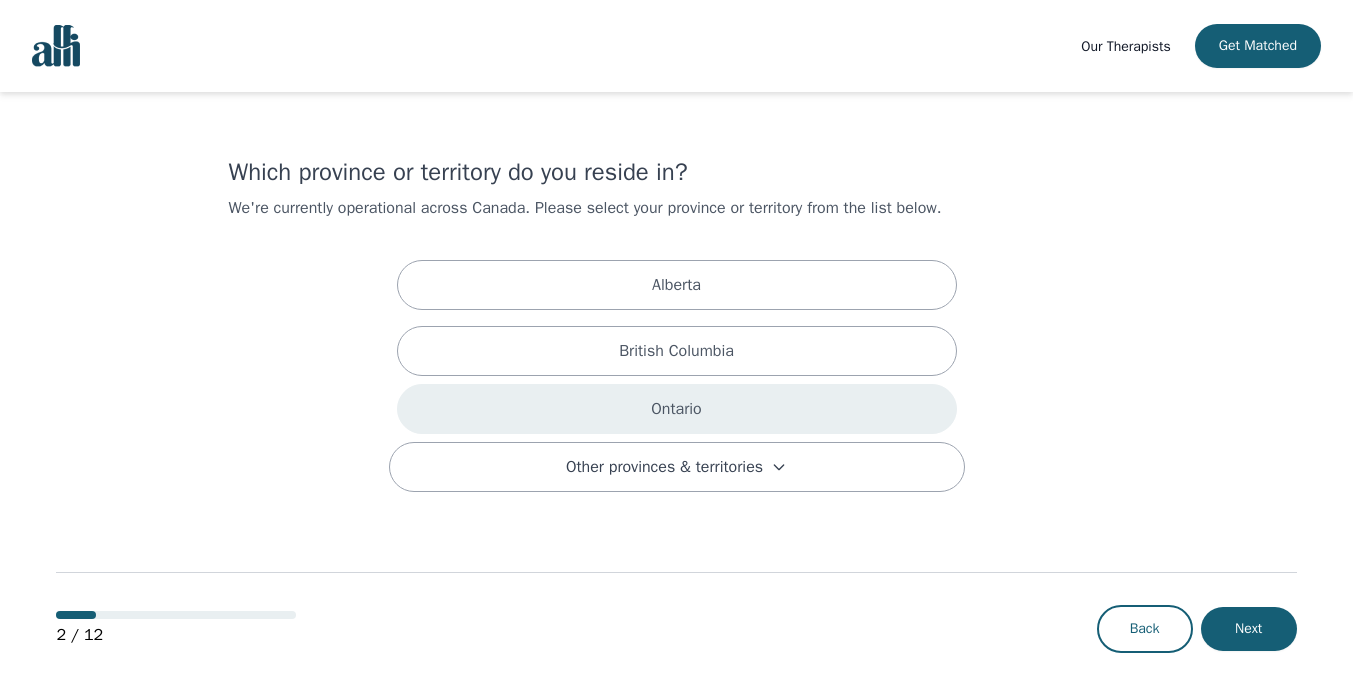 click on "Ontario" at bounding box center (677, 409) 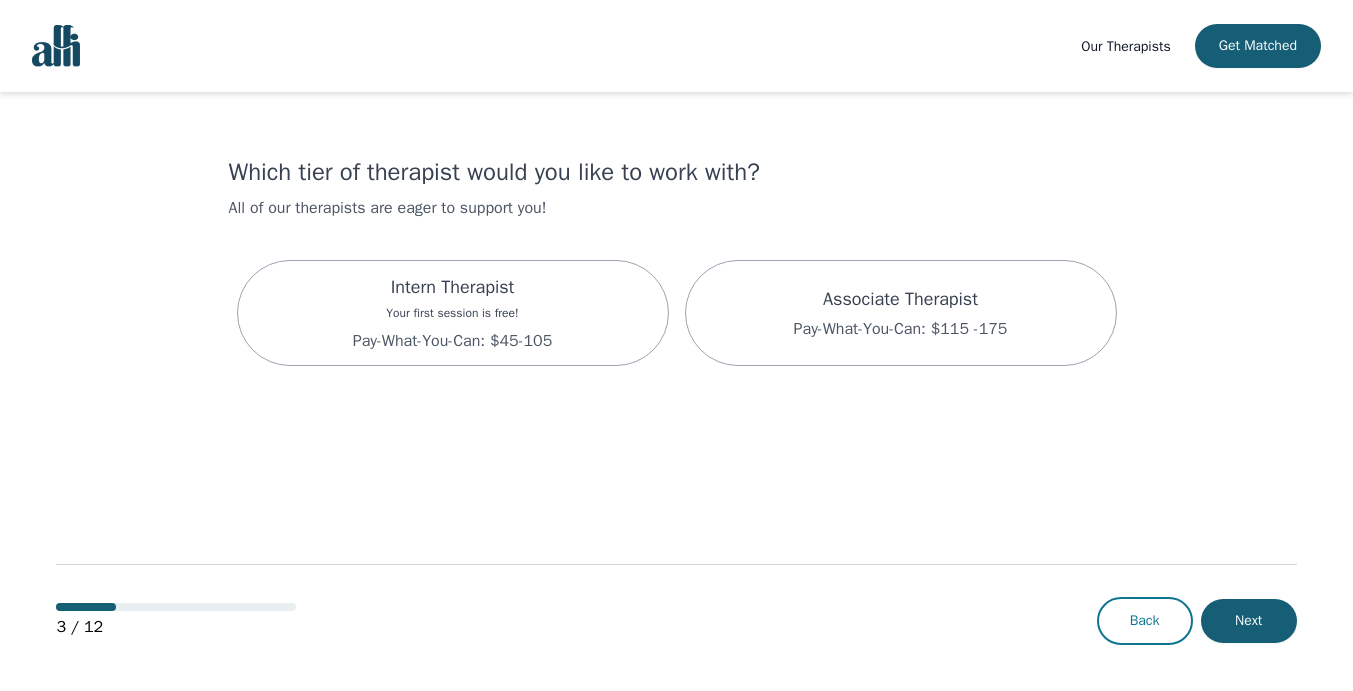 click on "Back" at bounding box center (1145, 621) 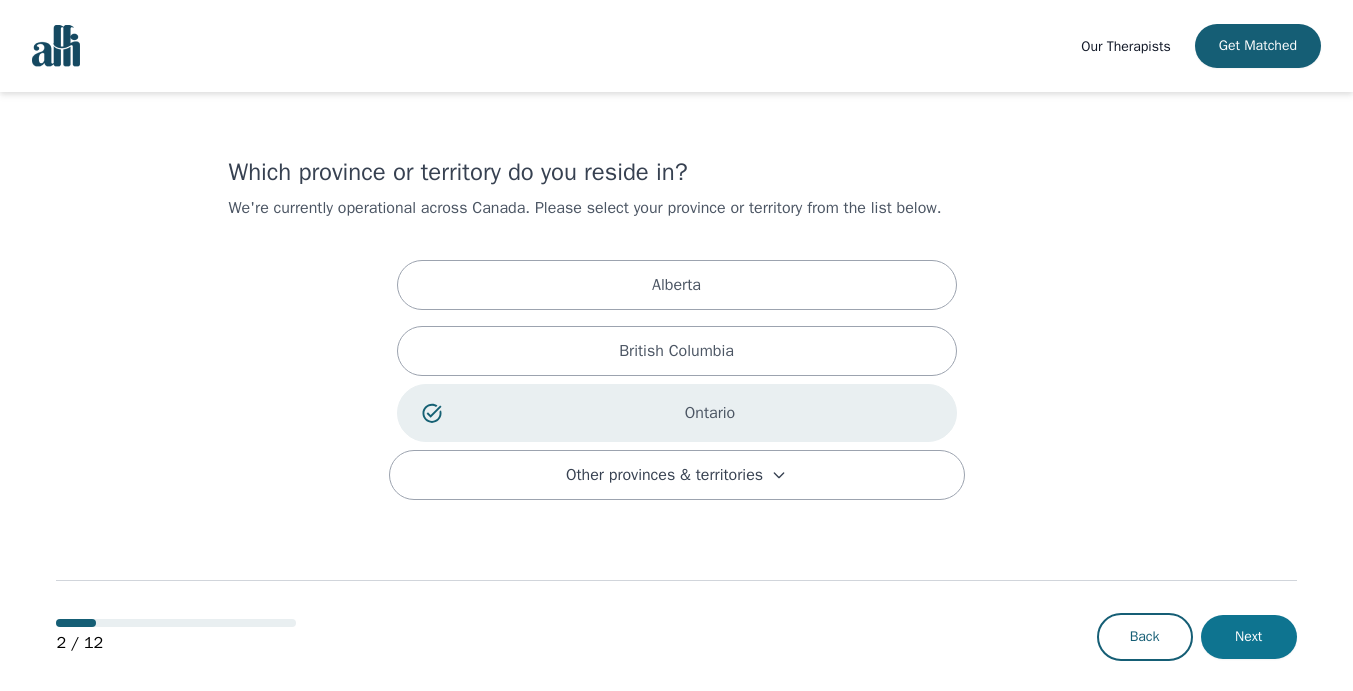 click on "Next" at bounding box center (1249, 637) 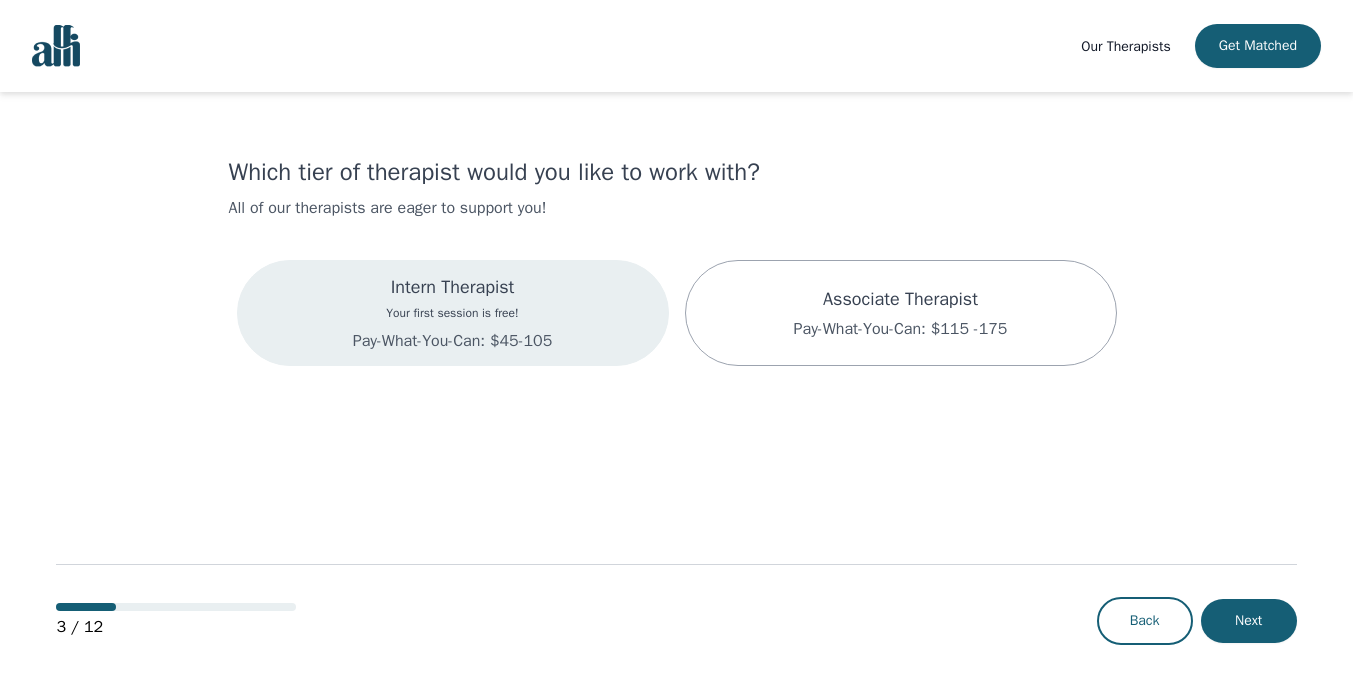 click on "Your first session is free!" at bounding box center [452, 313] 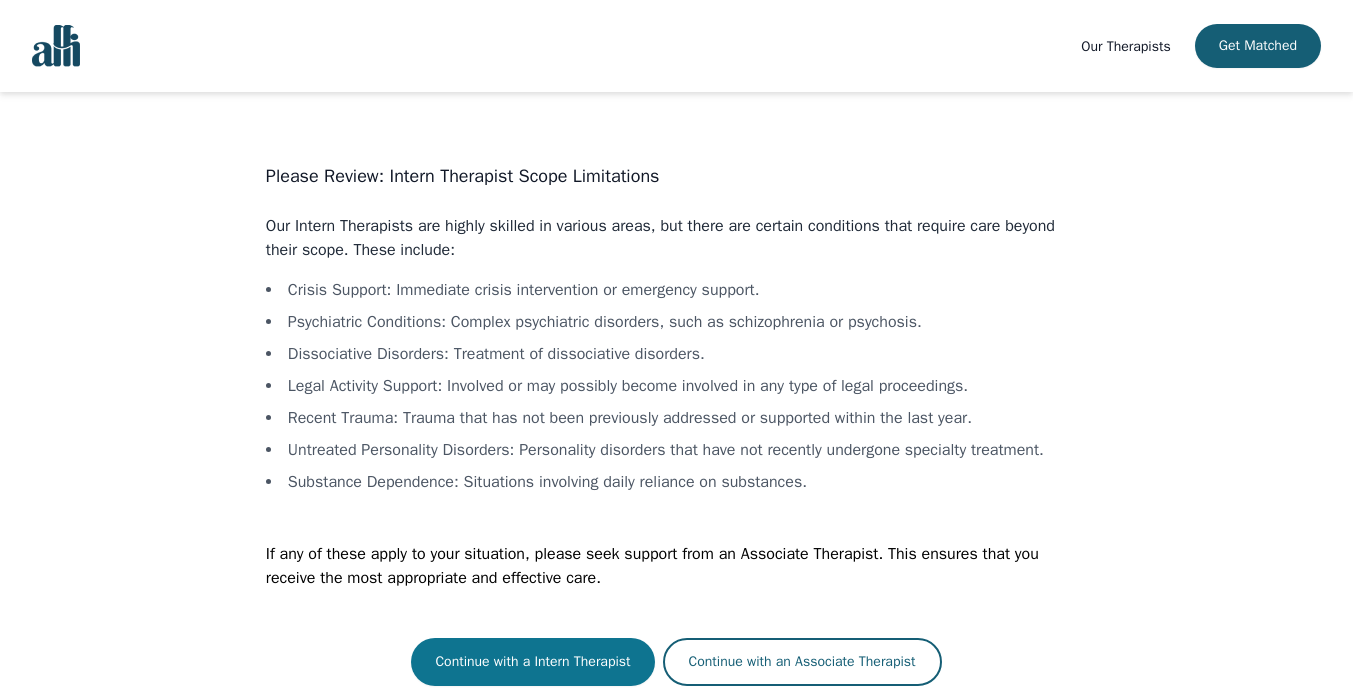 click on "Continue with a Intern Therapist" at bounding box center (532, 662) 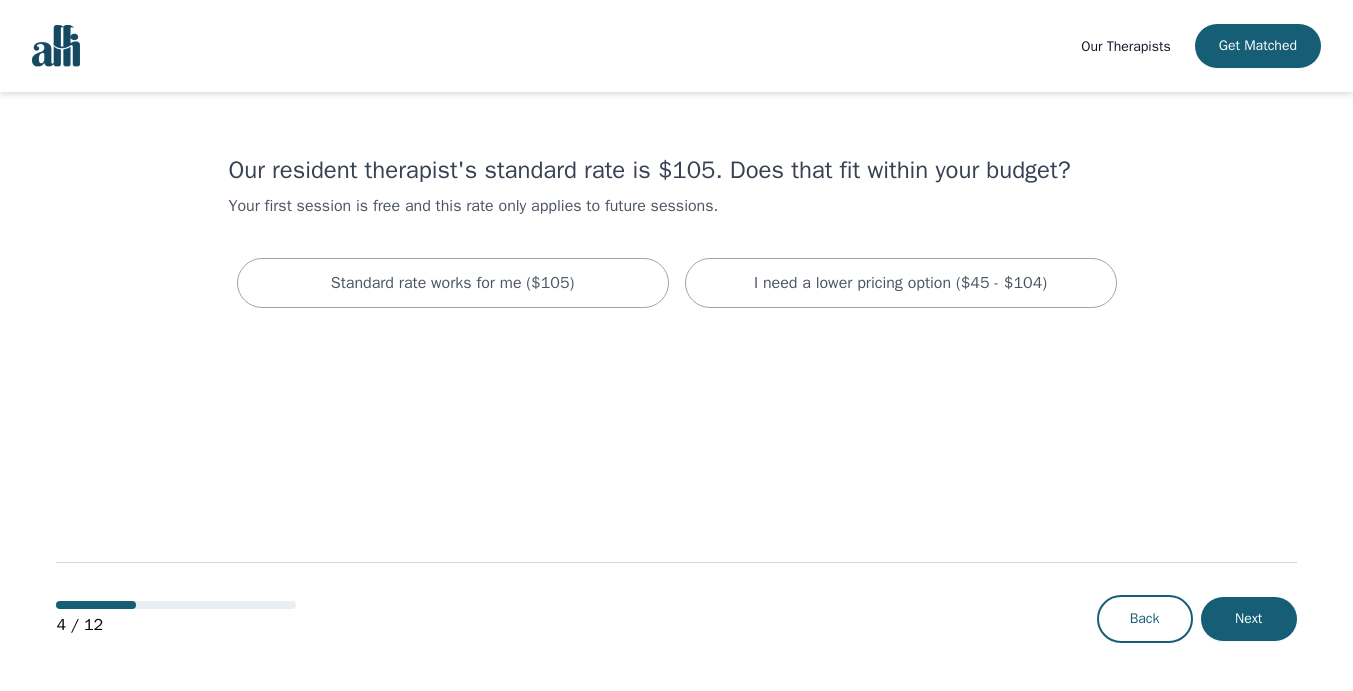 scroll, scrollTop: 0, scrollLeft: 0, axis: both 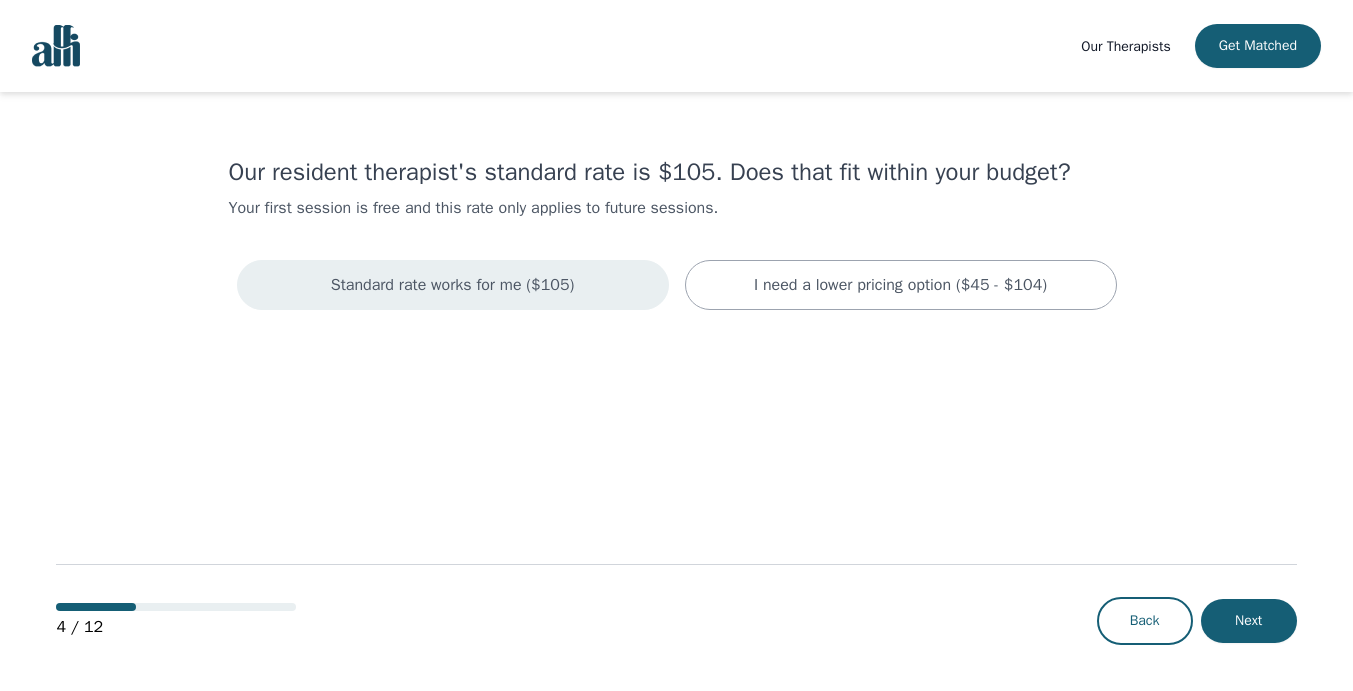 click on "Standard rate works for me ($105)" at bounding box center [453, 285] 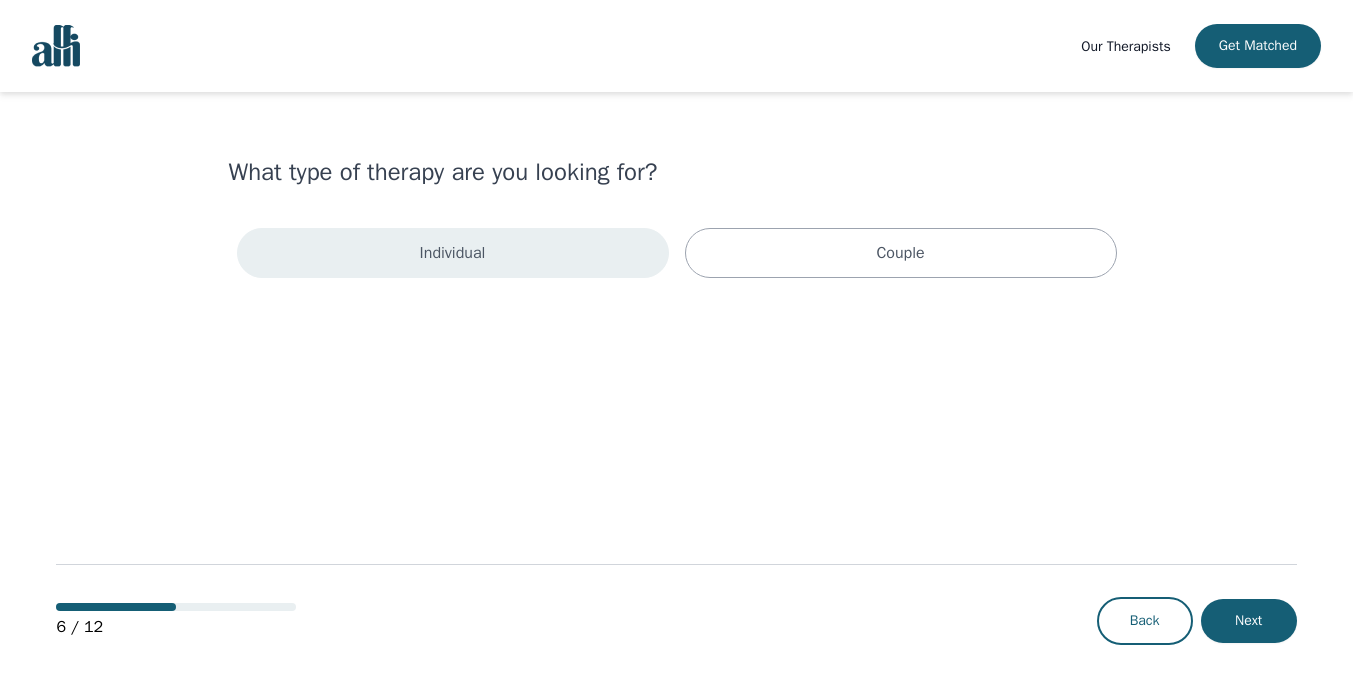 click on "Individual" at bounding box center (453, 253) 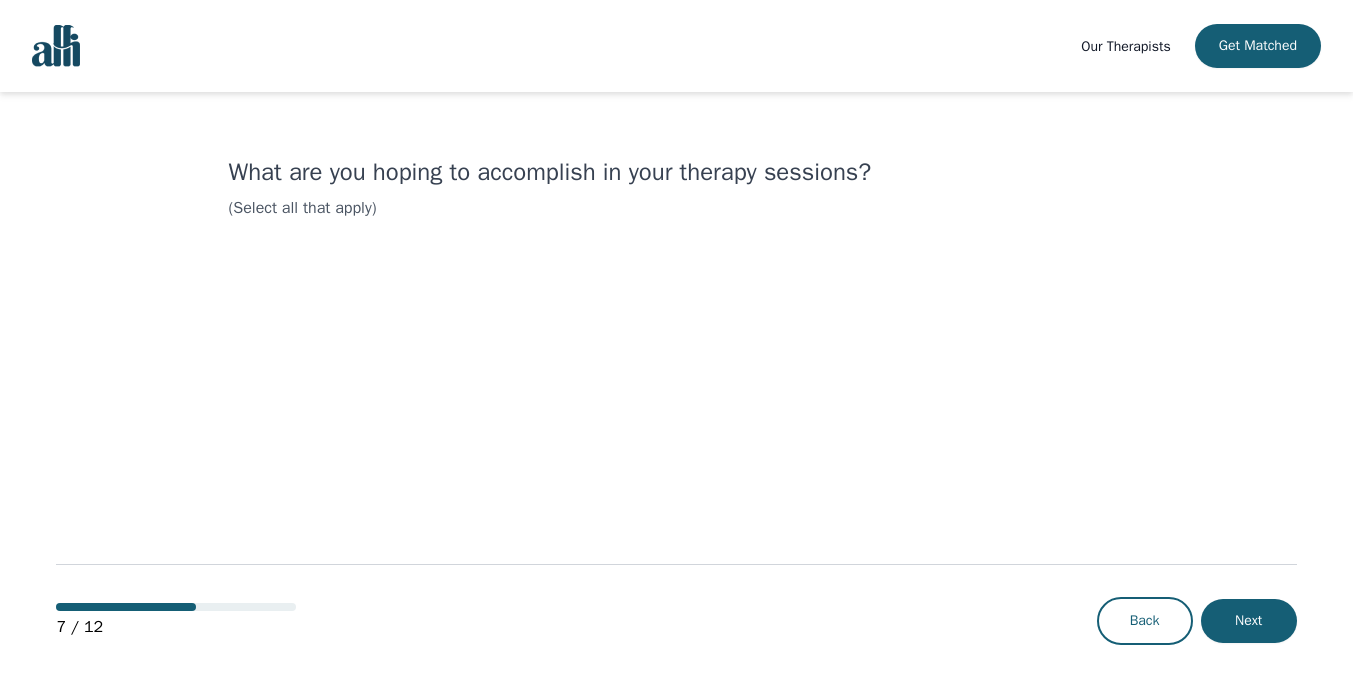 scroll, scrollTop: 0, scrollLeft: 0, axis: both 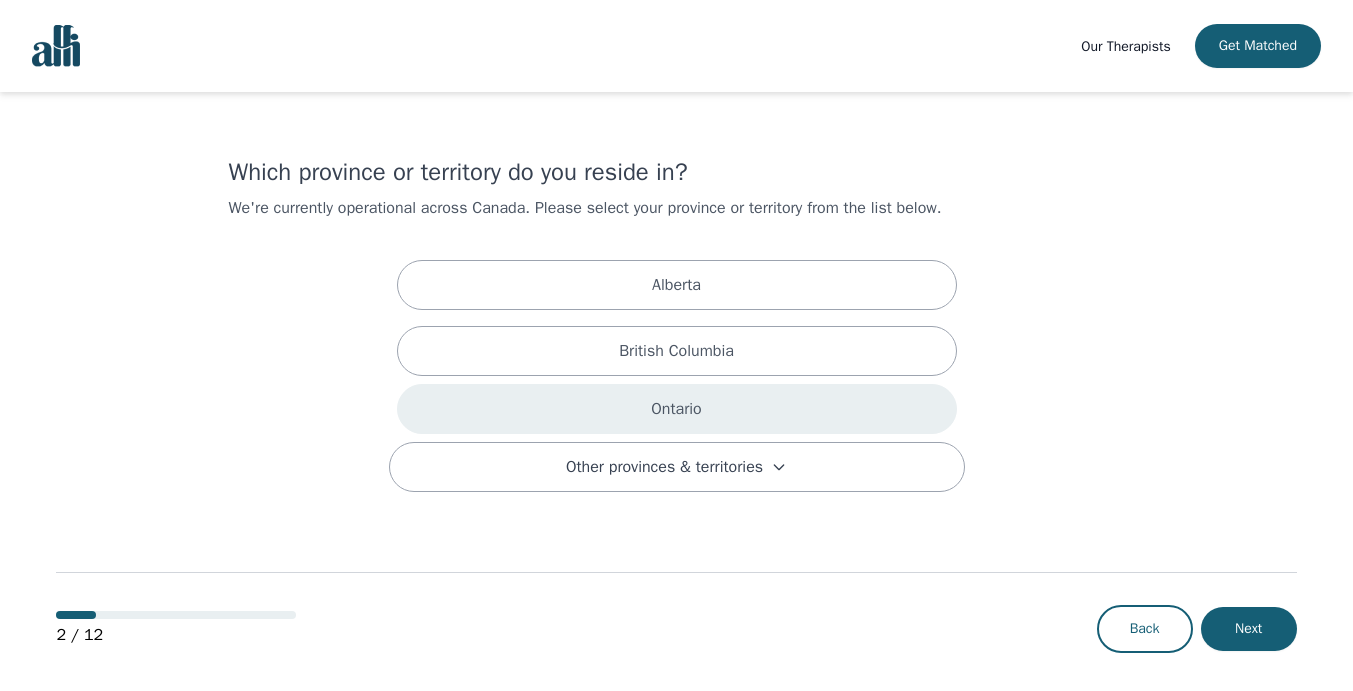 click on "Ontario" at bounding box center (677, 409) 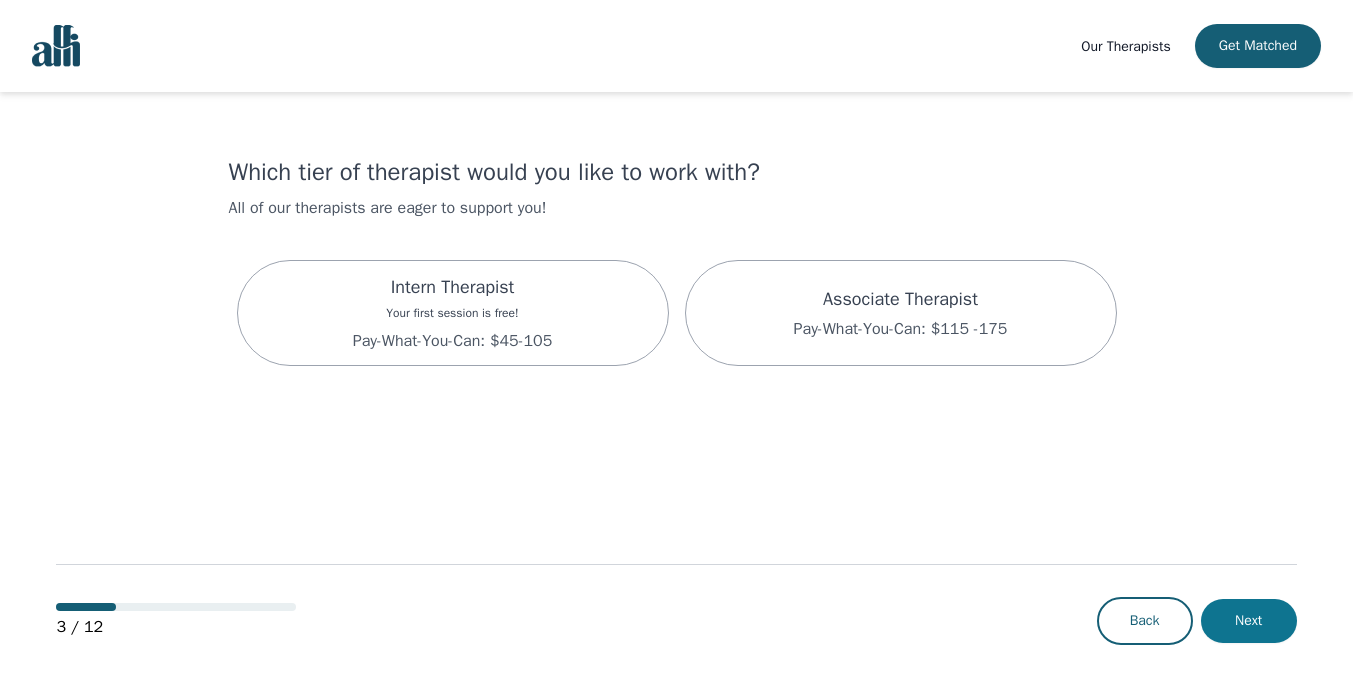 click on "Next" at bounding box center (1249, 621) 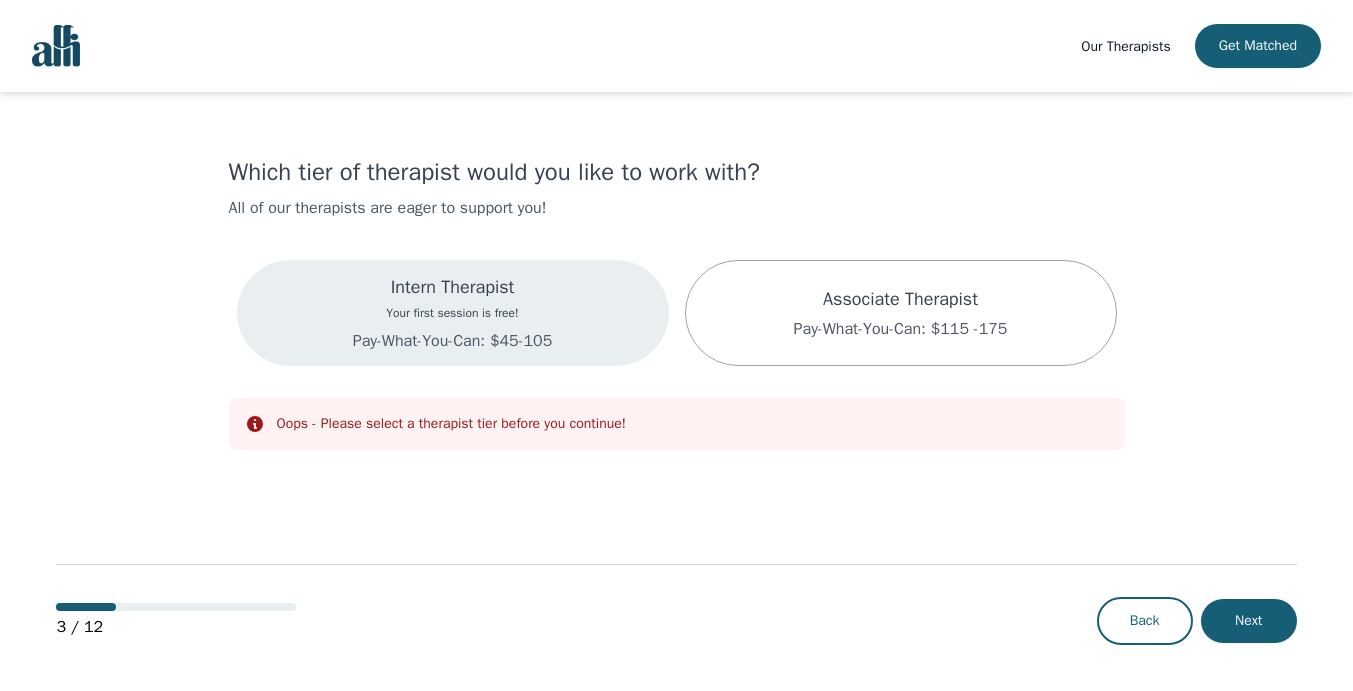 click on "Intern Therapist" at bounding box center (452, 287) 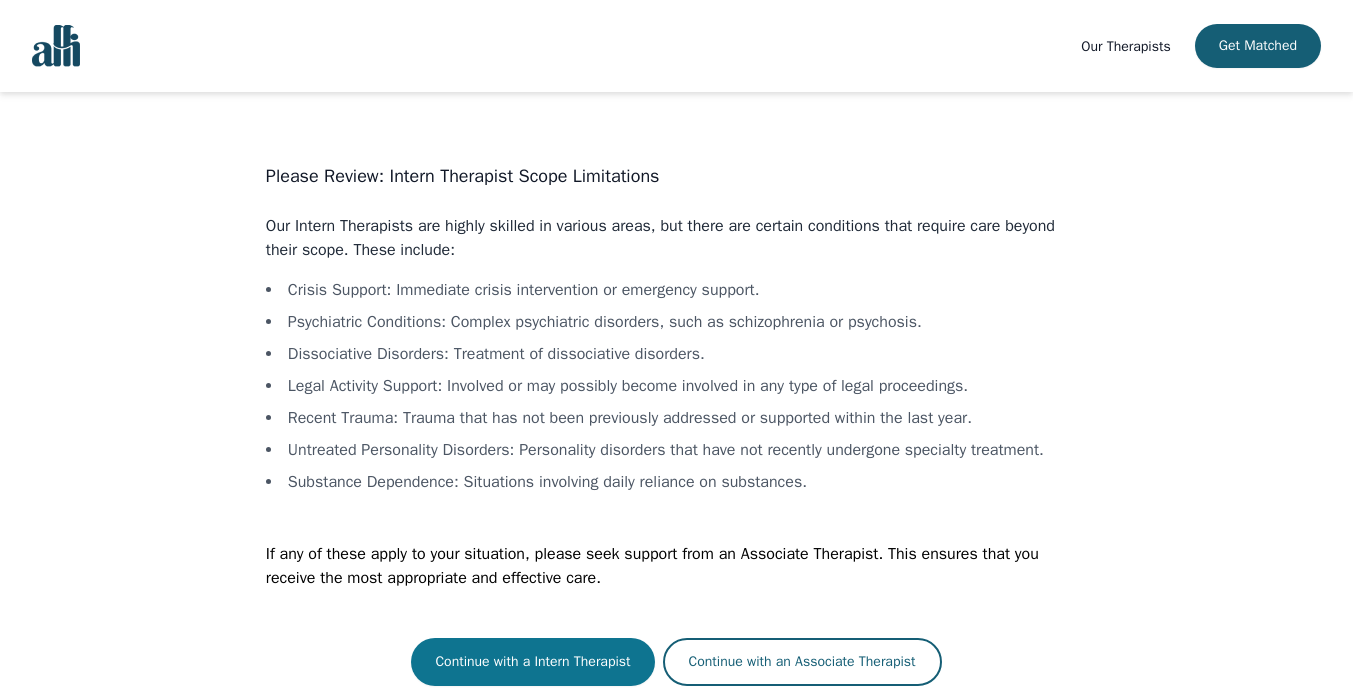 click on "Continue with a Intern Therapist" at bounding box center (532, 662) 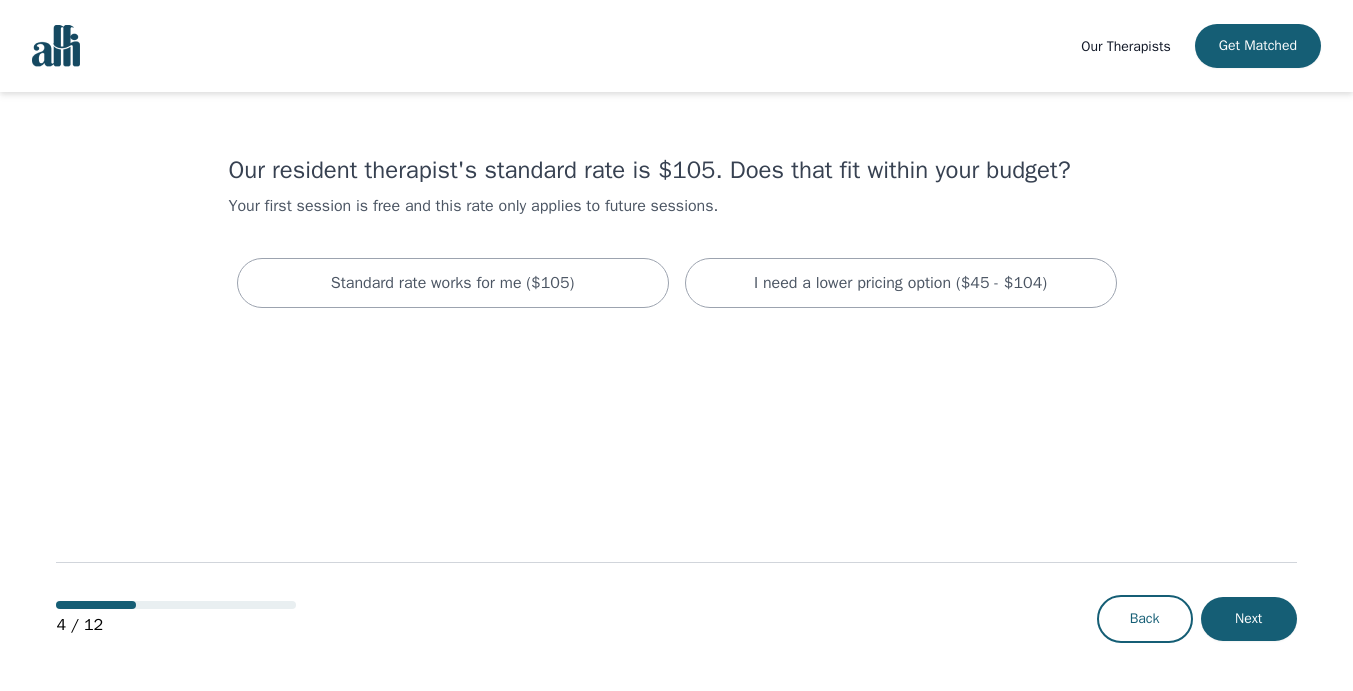 scroll, scrollTop: 0, scrollLeft: 0, axis: both 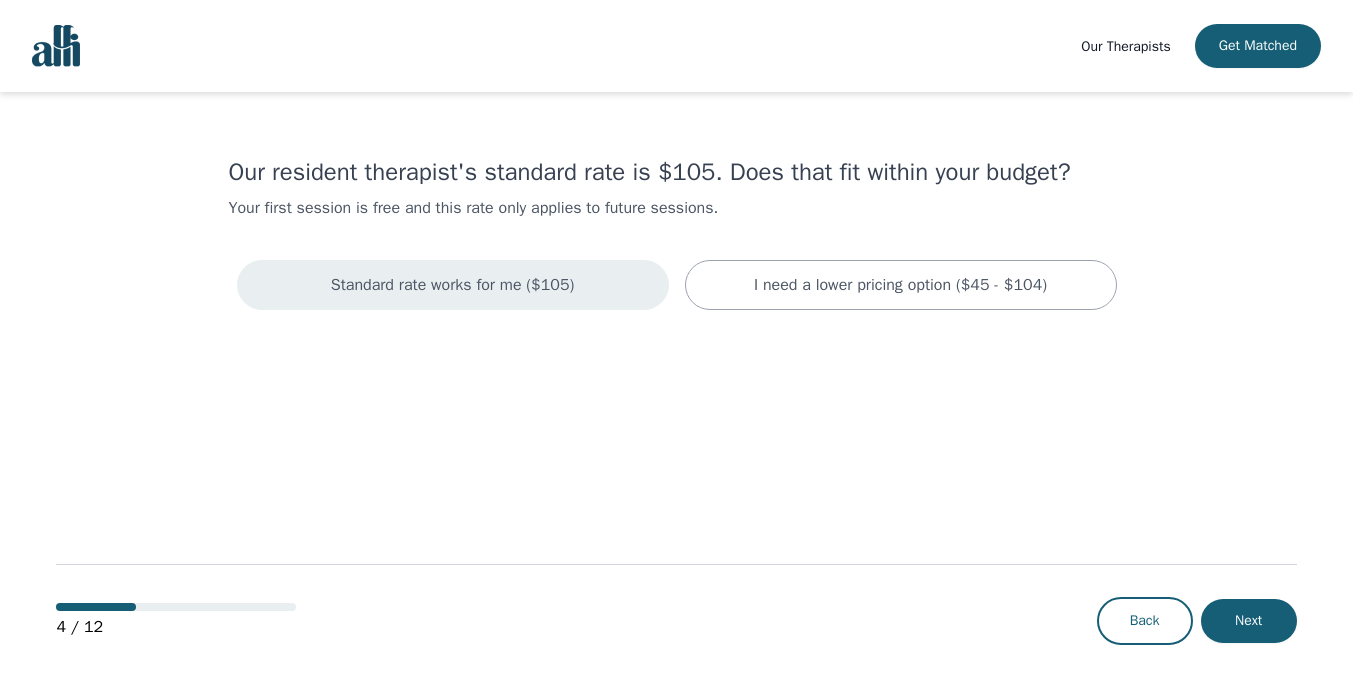 click on "Standard rate works for me ($105)" at bounding box center (453, 285) 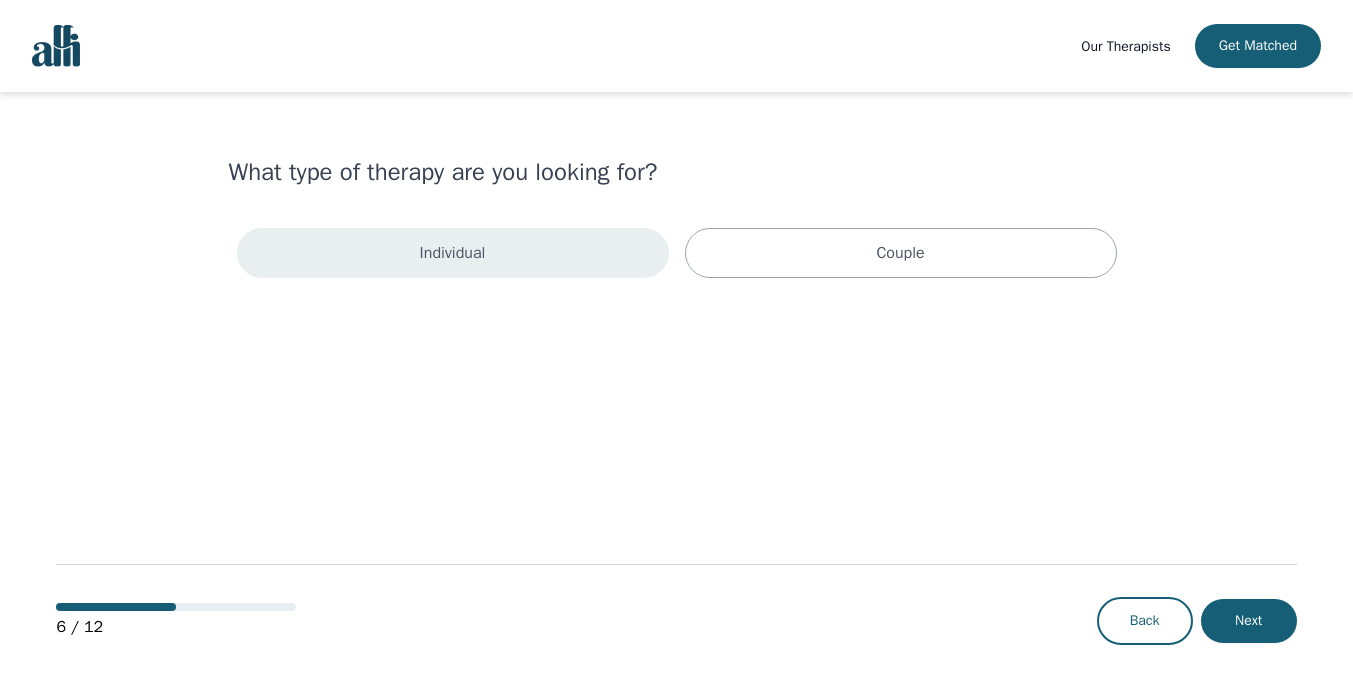 click on "Individual" at bounding box center [453, 253] 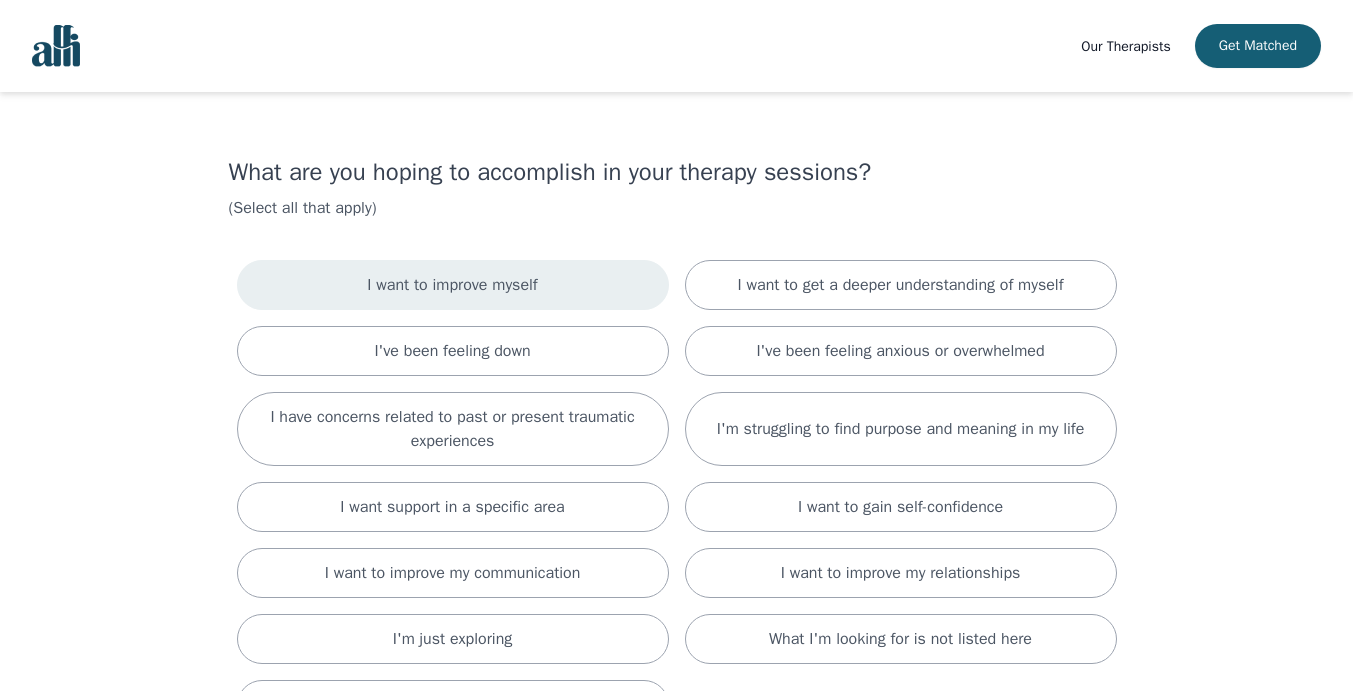 click on "I want to improve myself" at bounding box center [453, 285] 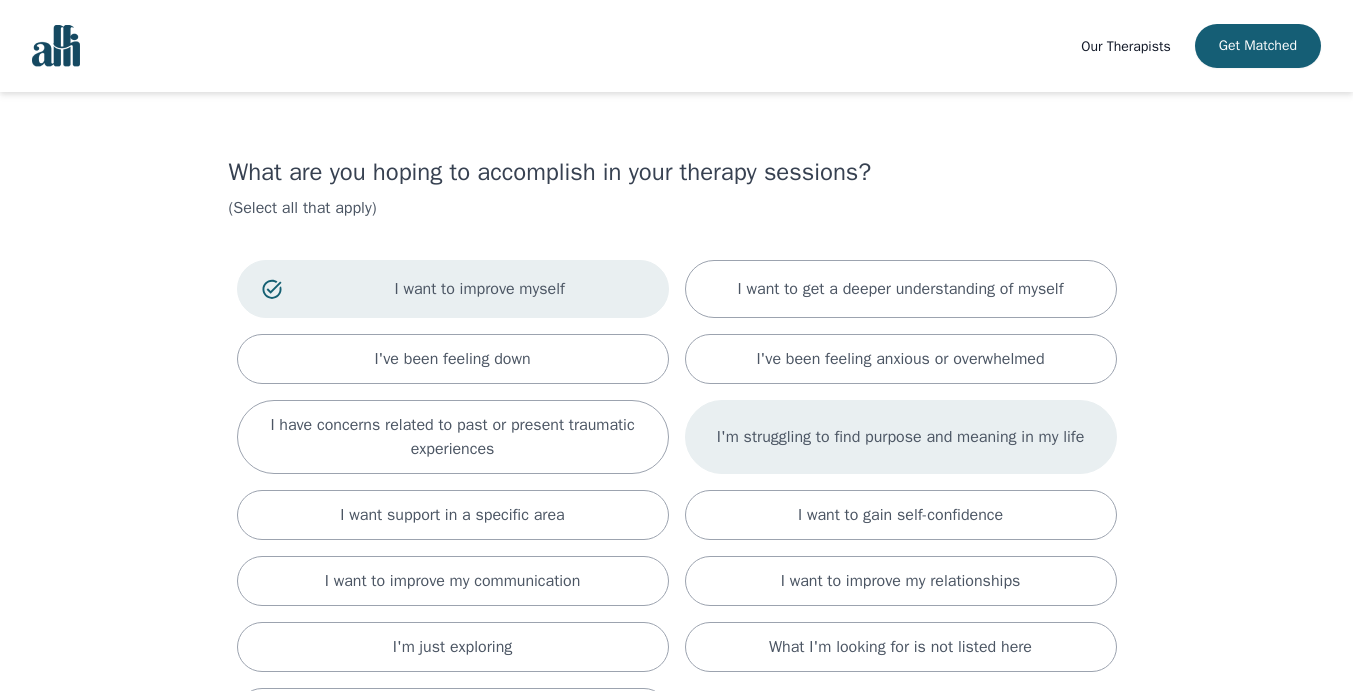 scroll, scrollTop: 264, scrollLeft: 0, axis: vertical 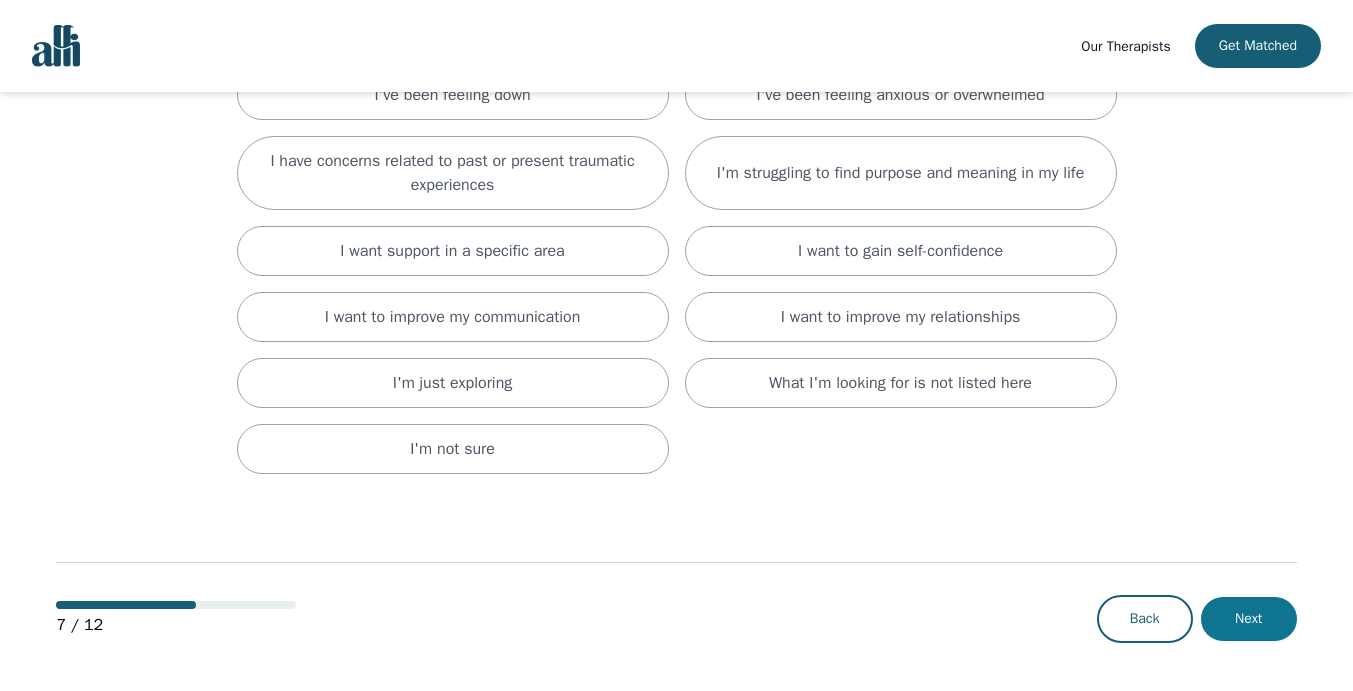 click on "Next" at bounding box center (1249, 619) 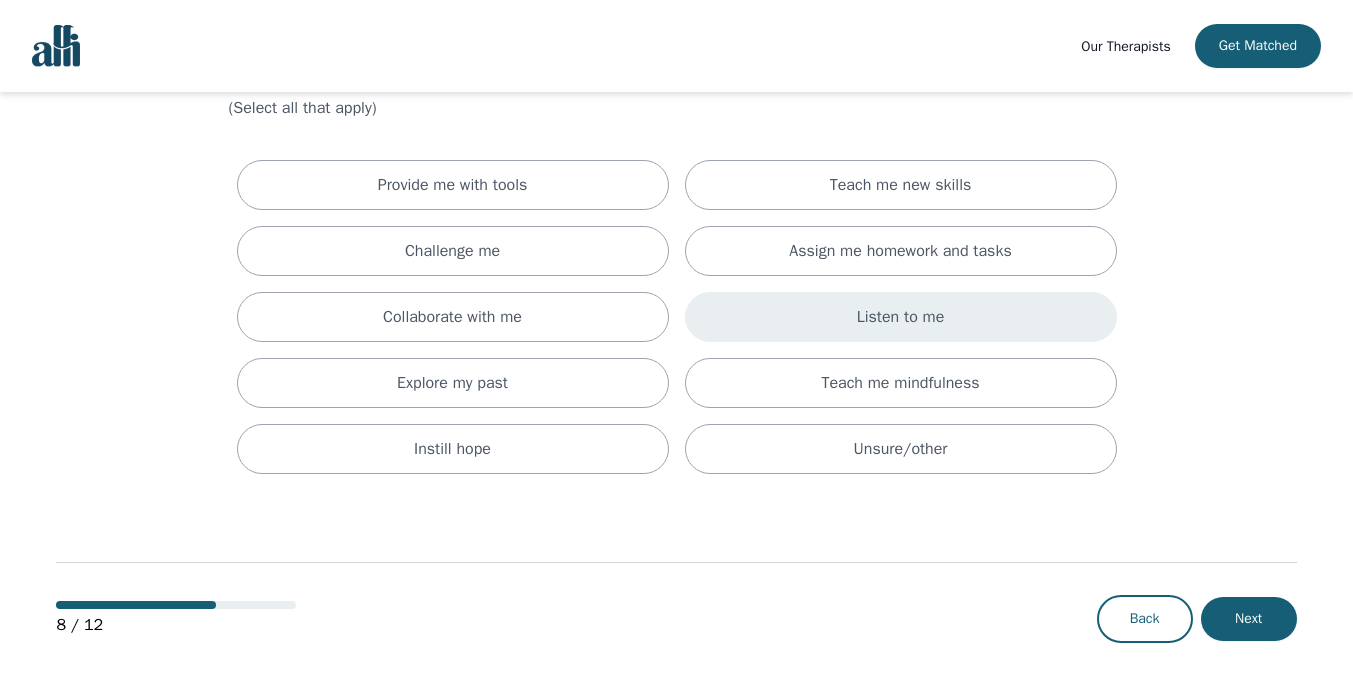 scroll, scrollTop: 0, scrollLeft: 0, axis: both 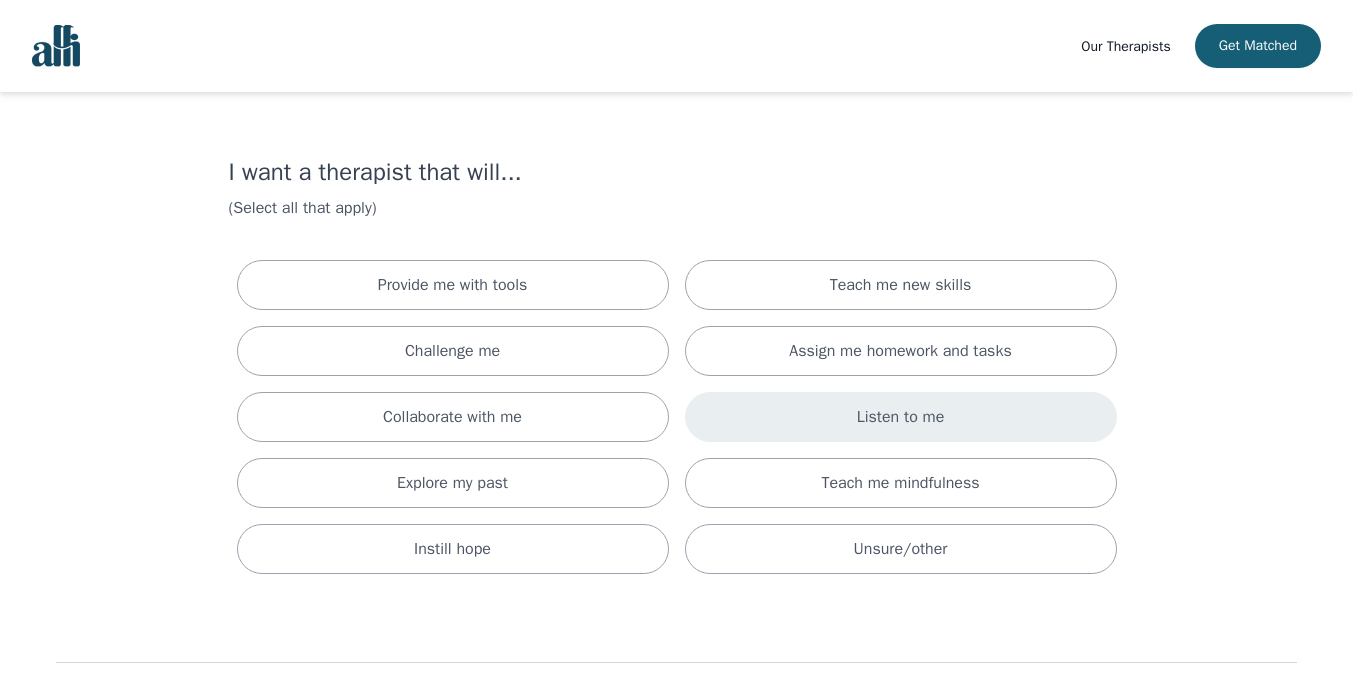 click on "Listen to me" at bounding box center [901, 417] 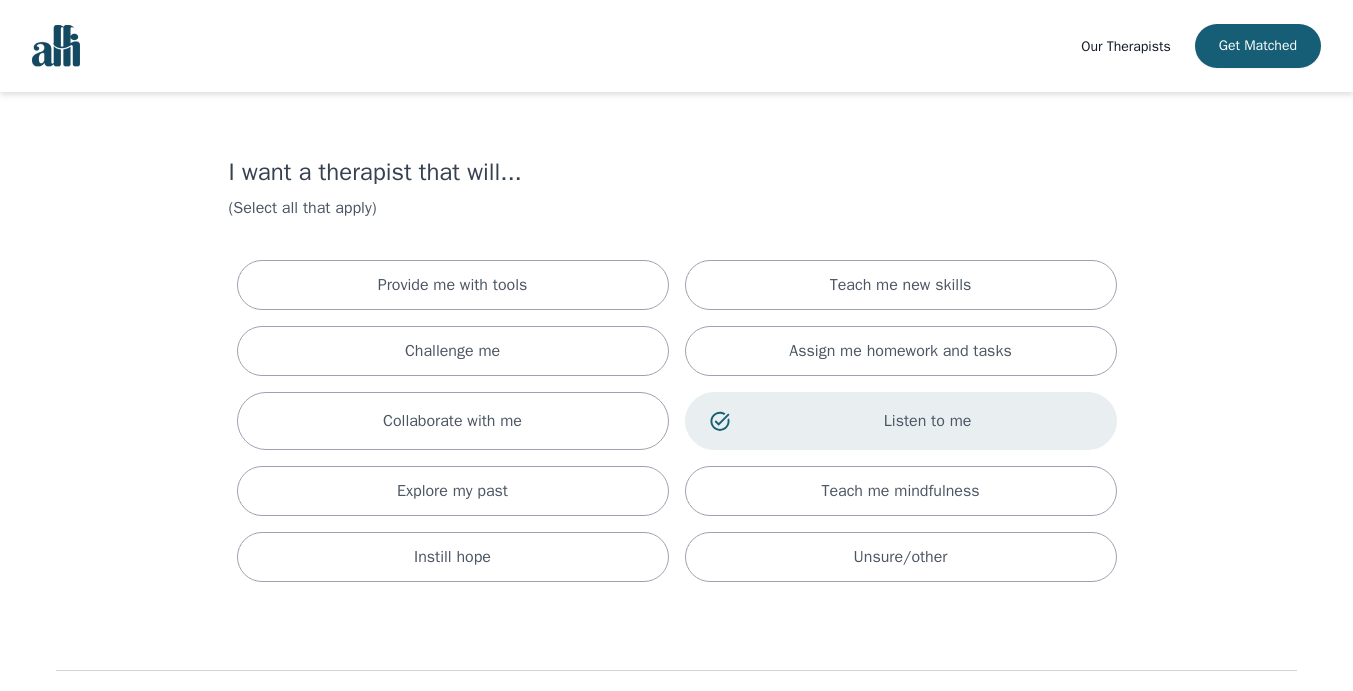 scroll, scrollTop: 108, scrollLeft: 0, axis: vertical 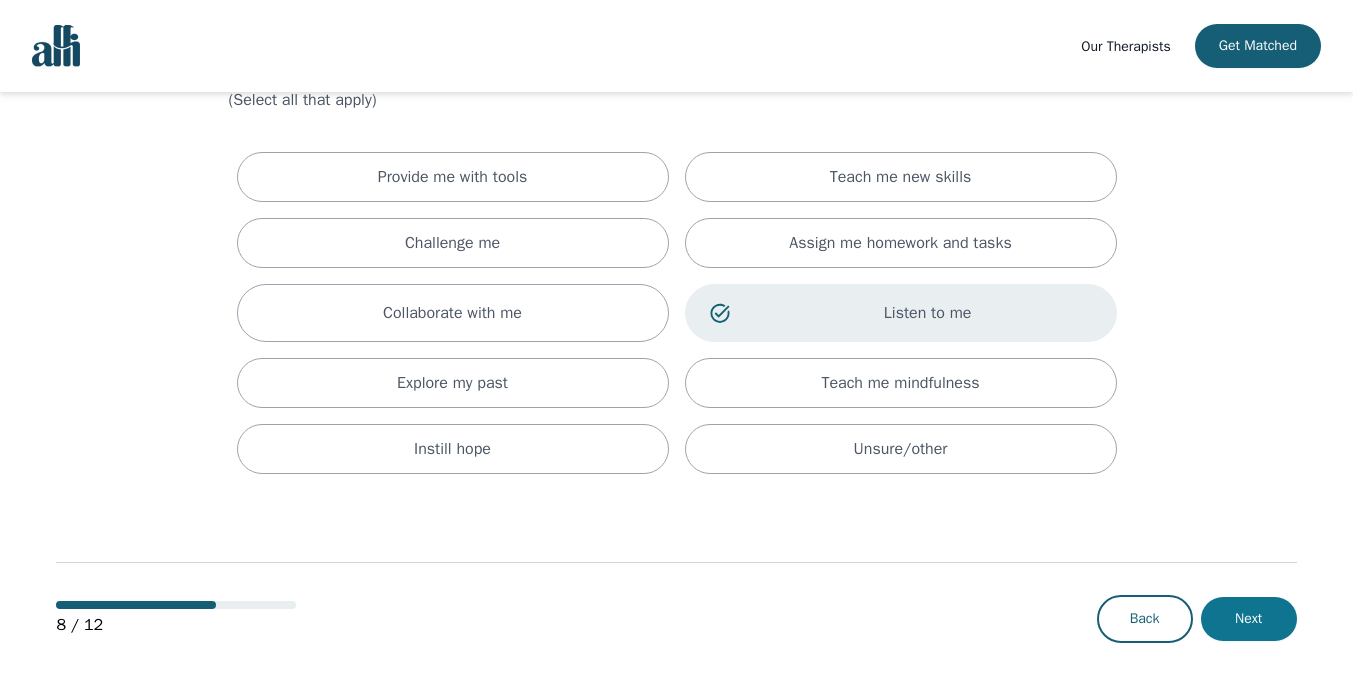 click on "Next" at bounding box center (1249, 619) 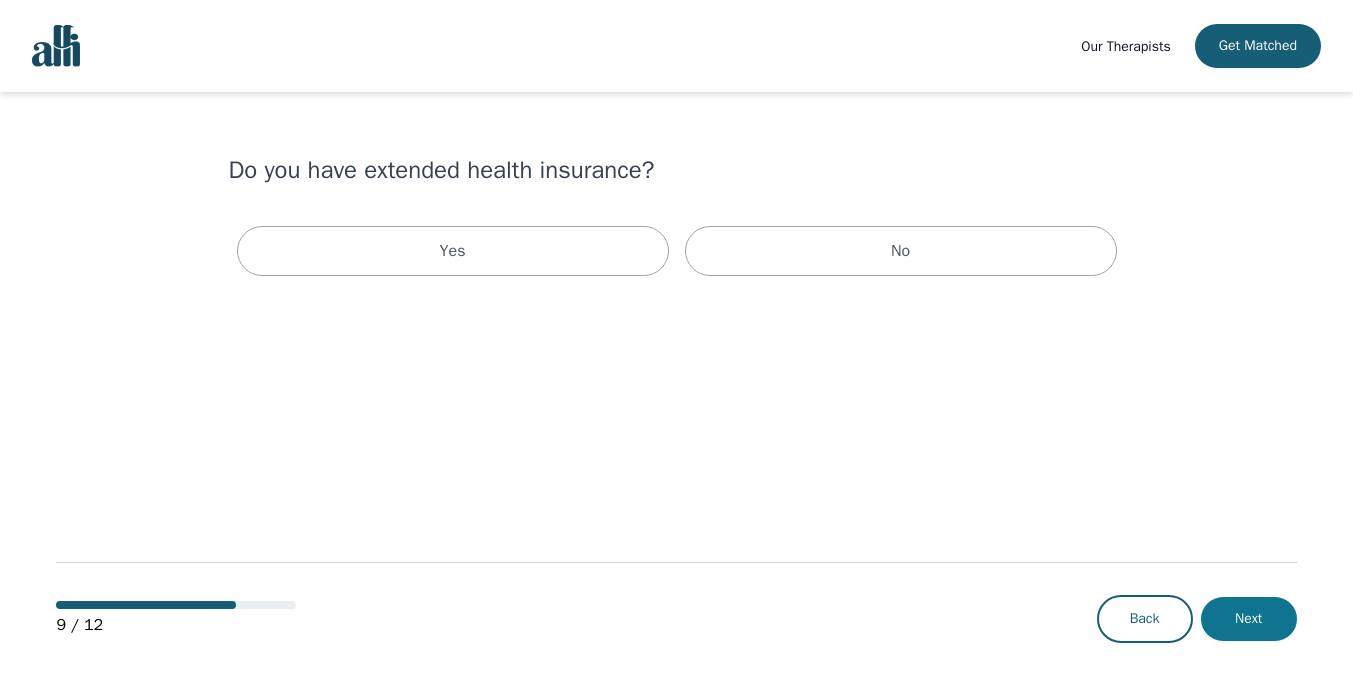 scroll, scrollTop: 0, scrollLeft: 0, axis: both 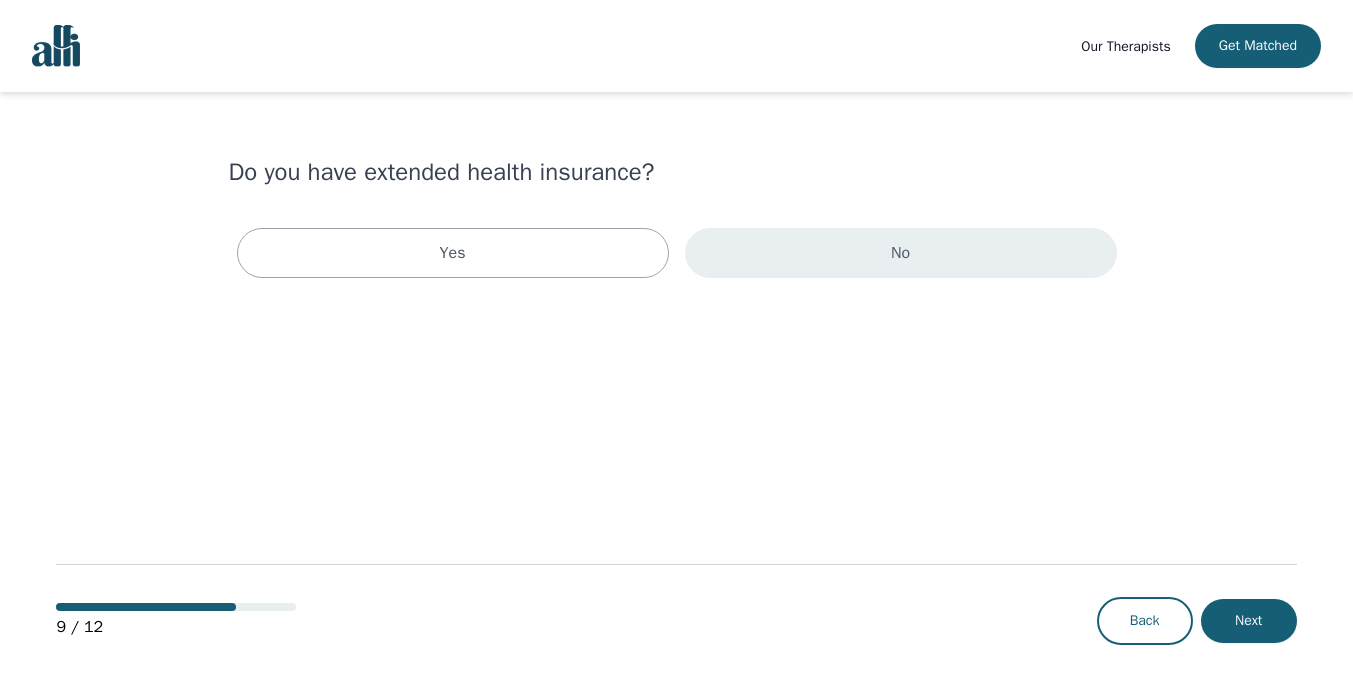 click on "No" at bounding box center [901, 253] 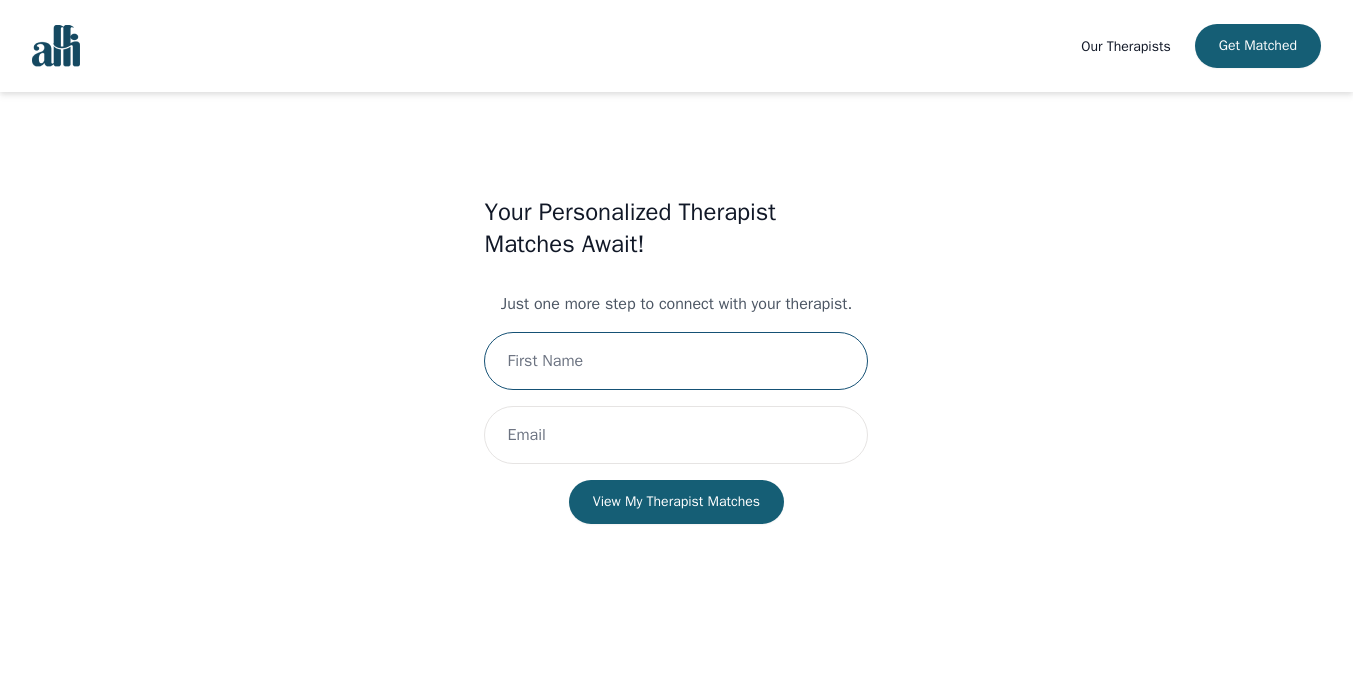 click at bounding box center [676, 361] 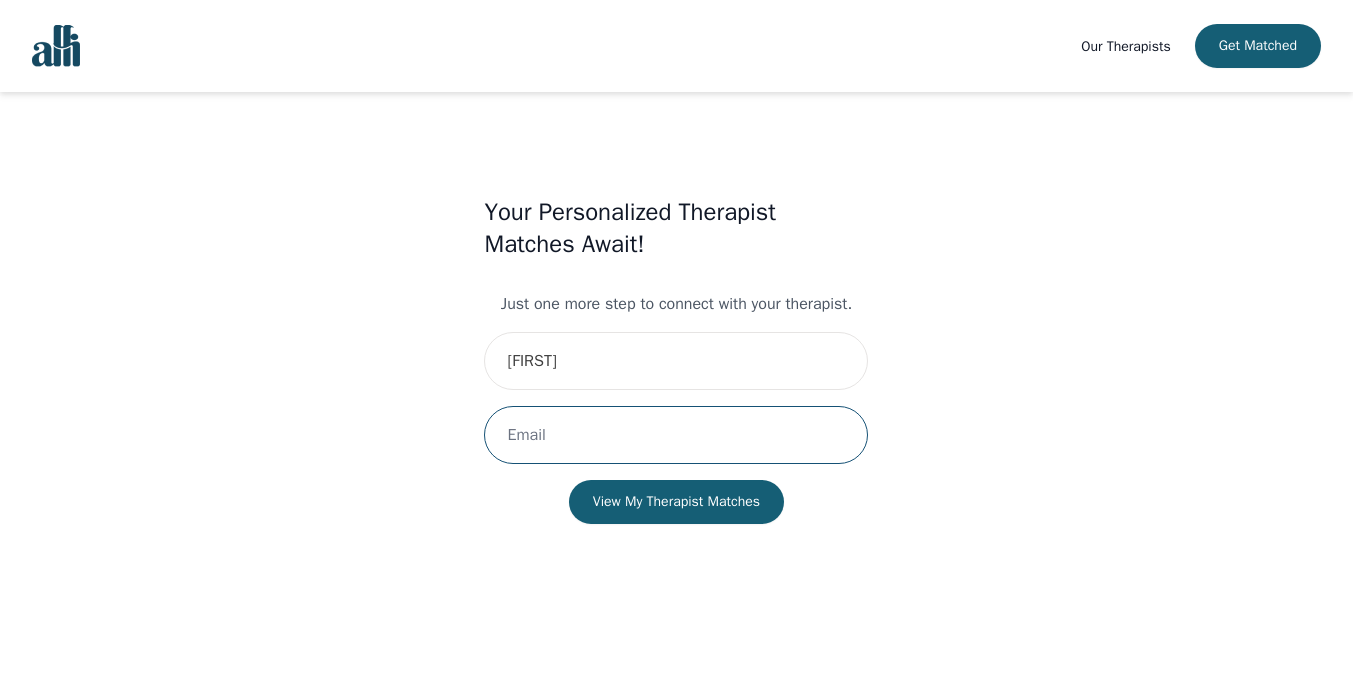 click at bounding box center (676, 435) 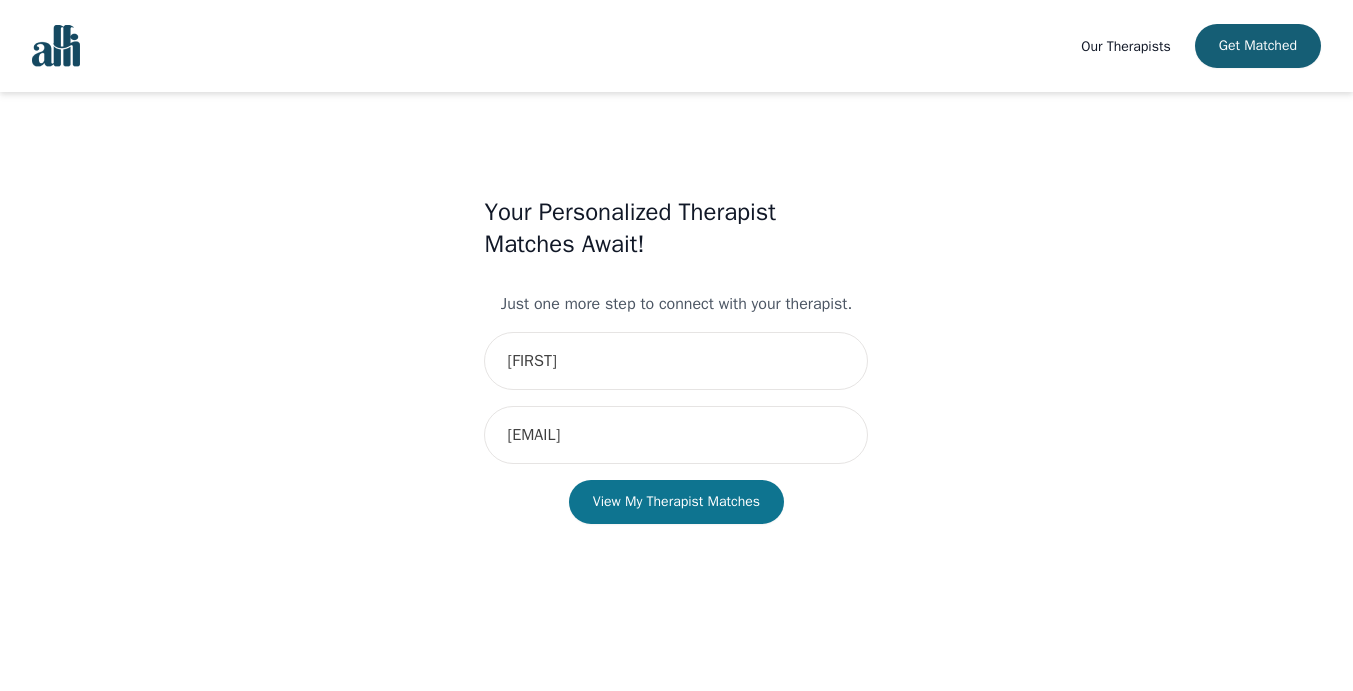 click on "View My Therapist Matches" at bounding box center (676, 502) 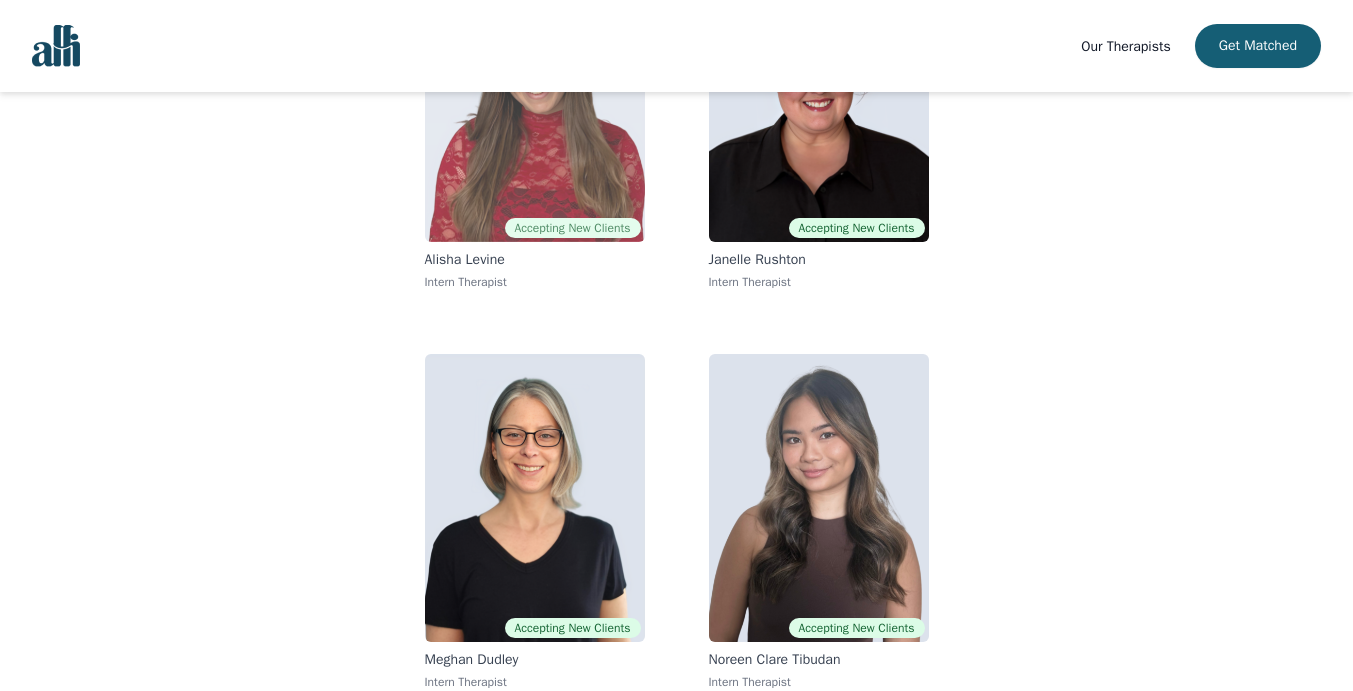 click at bounding box center (535, 98) 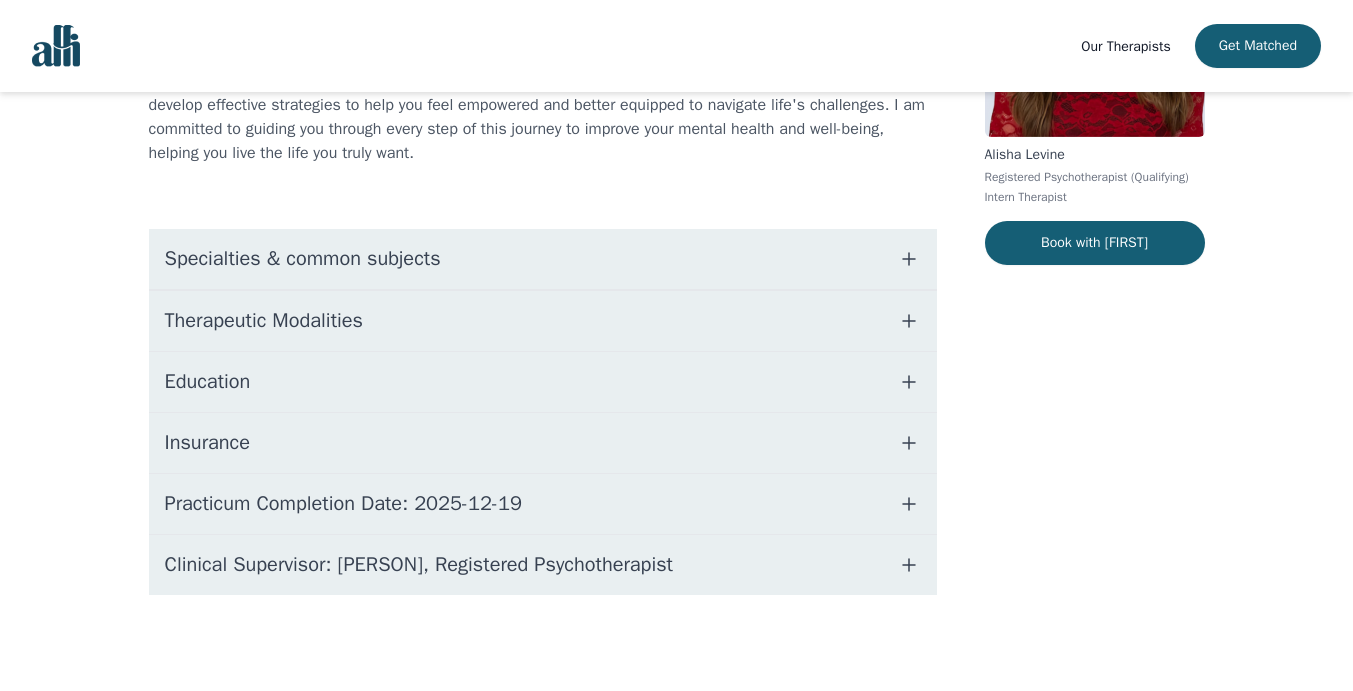 scroll, scrollTop: 0, scrollLeft: 0, axis: both 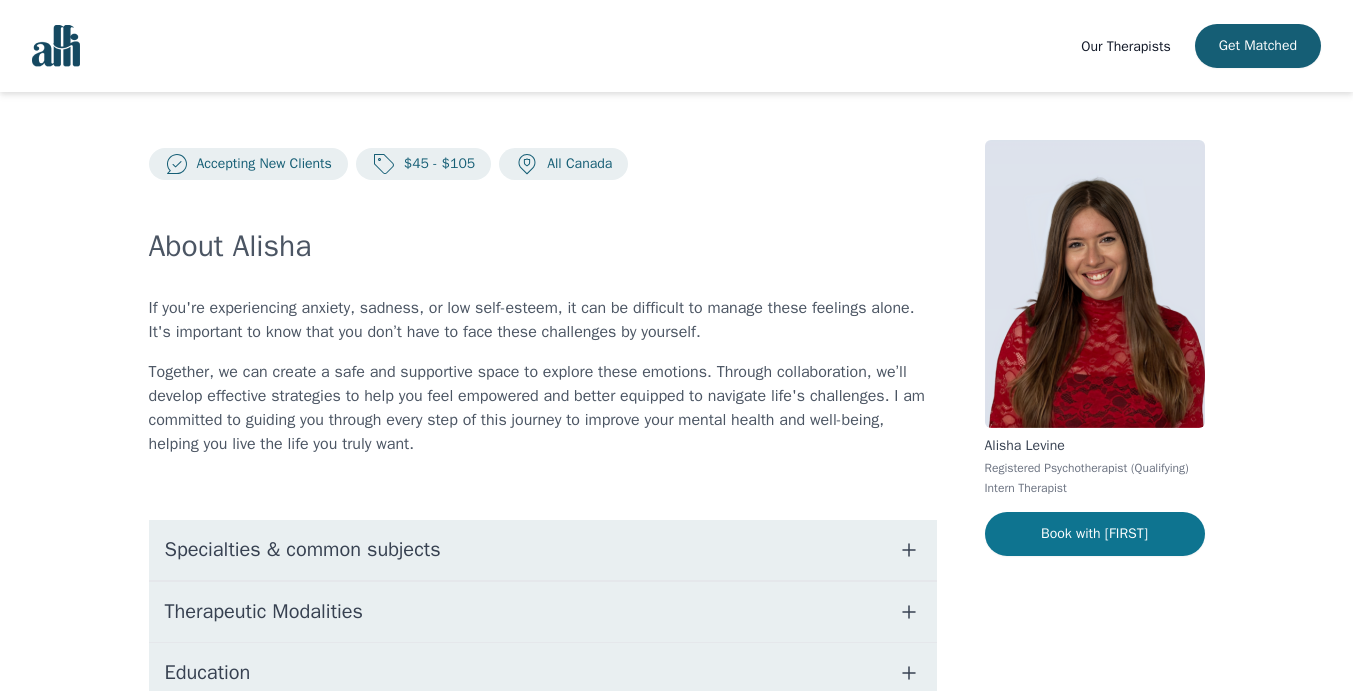 click on "Book with [FIRST]" at bounding box center (1095, 534) 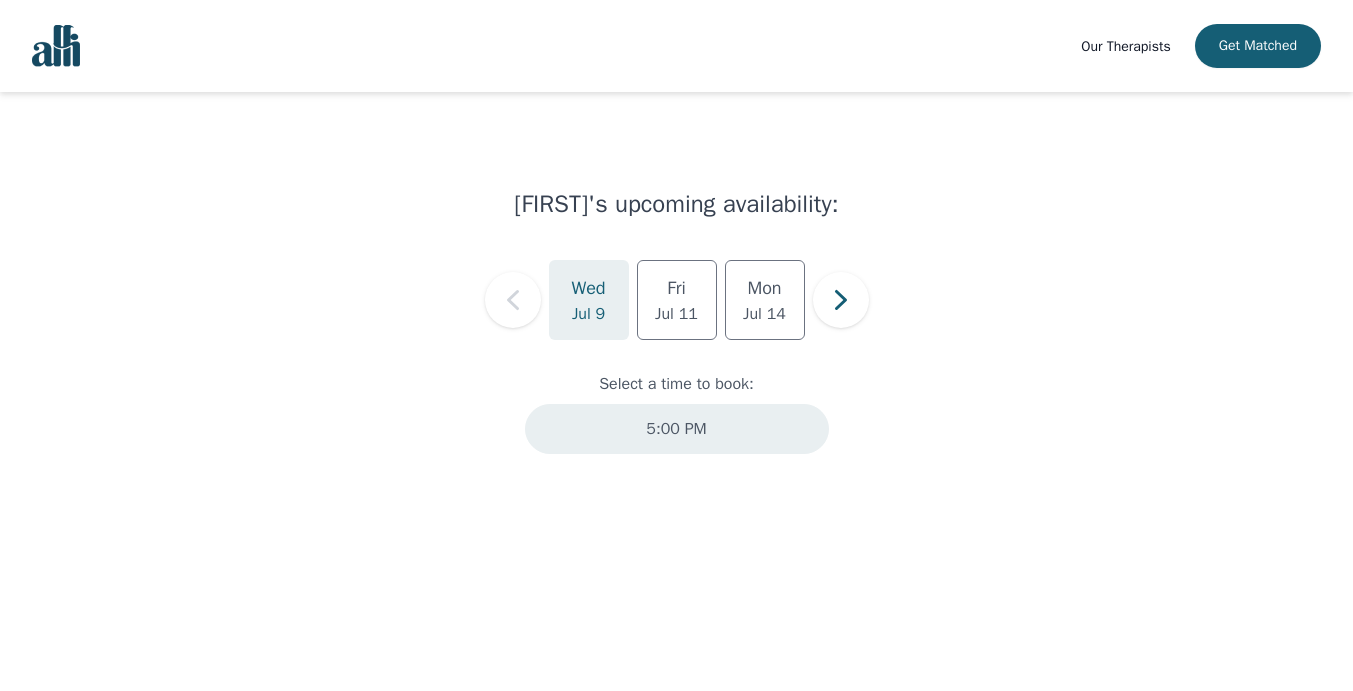 click on "5:00 PM" at bounding box center [677, 429] 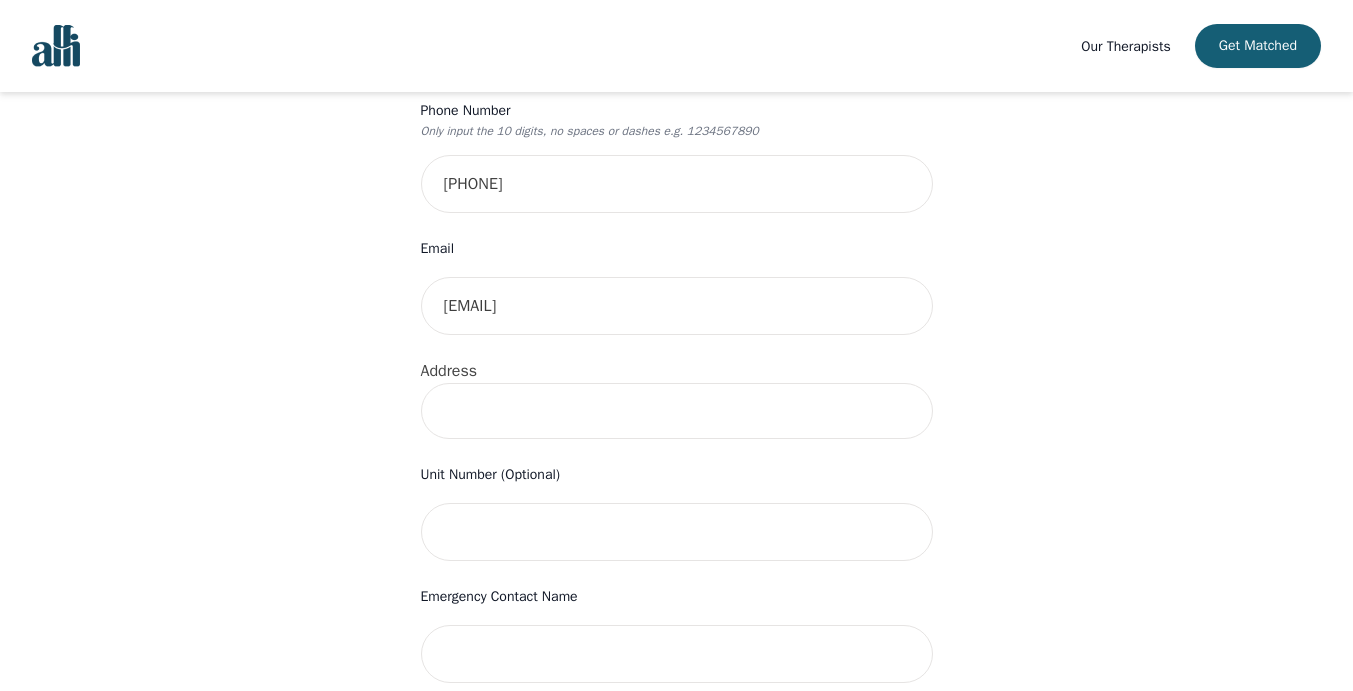 scroll, scrollTop: 633, scrollLeft: 0, axis: vertical 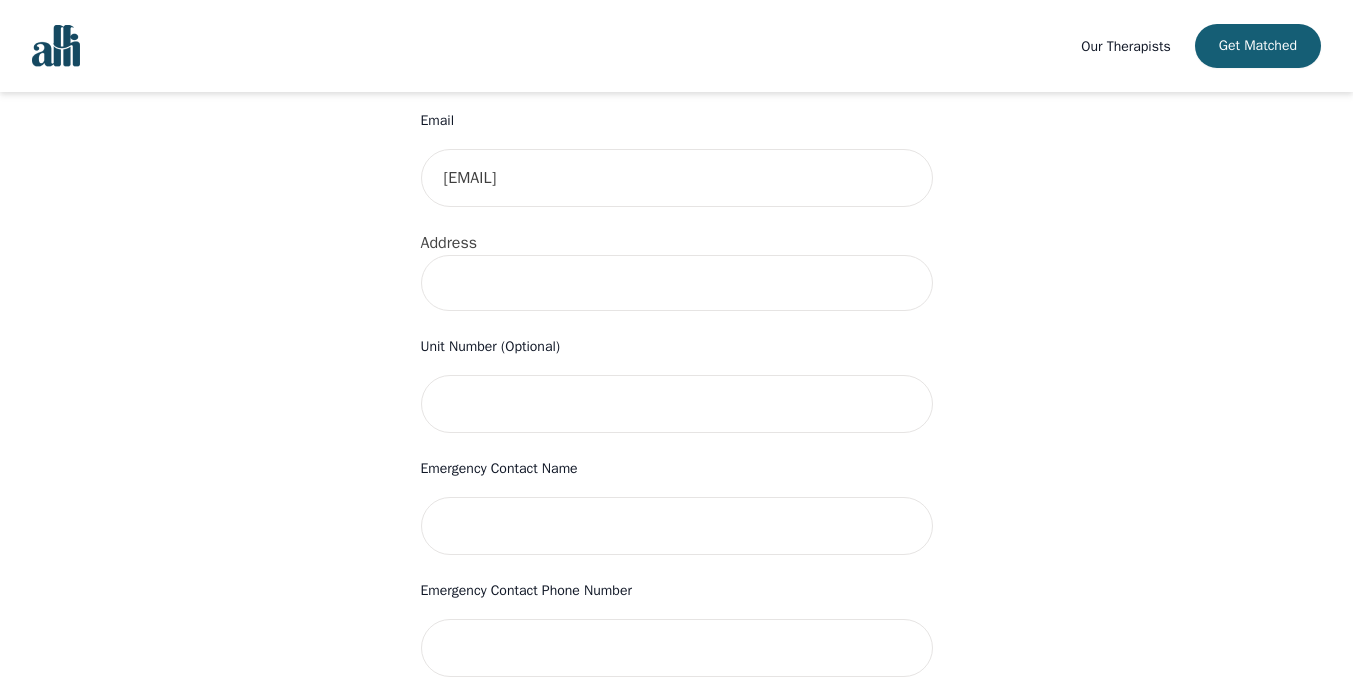 click at bounding box center (677, 283) 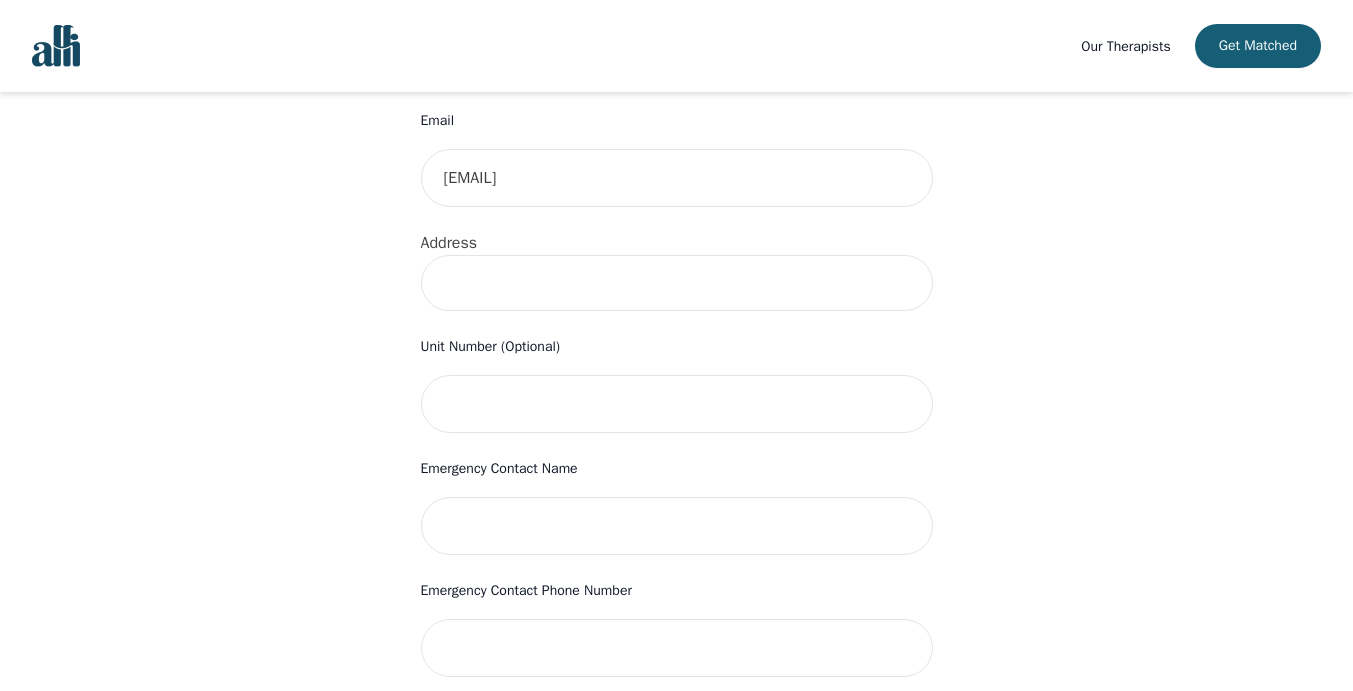 type on "[NUMBER] [STREET] [POSTAL_CODE]" 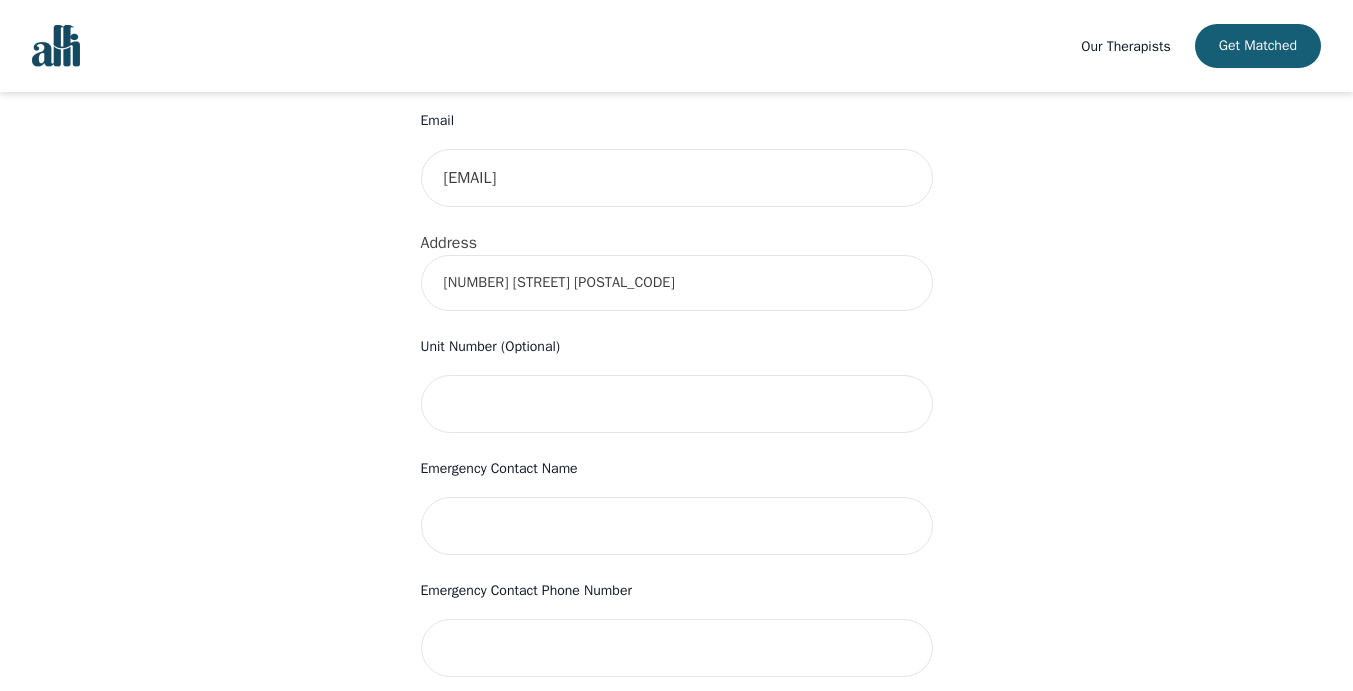 scroll, scrollTop: 985, scrollLeft: 0, axis: vertical 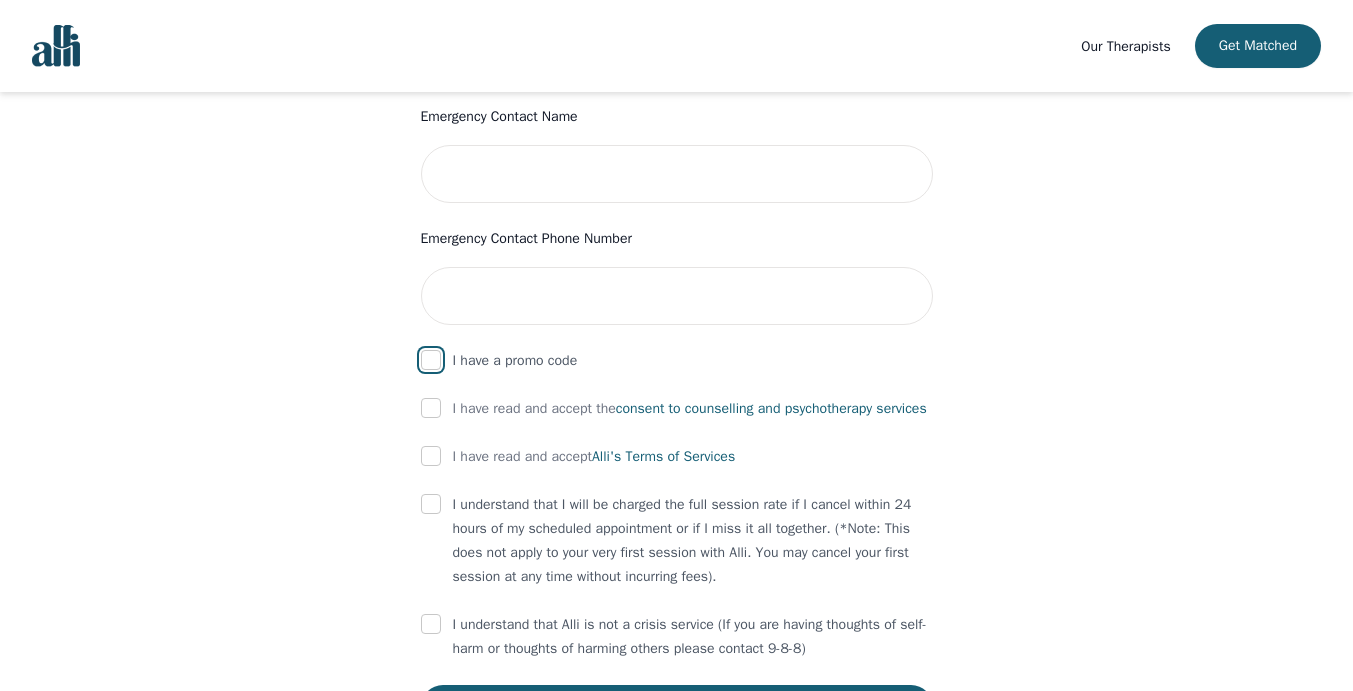 click at bounding box center (431, 360) 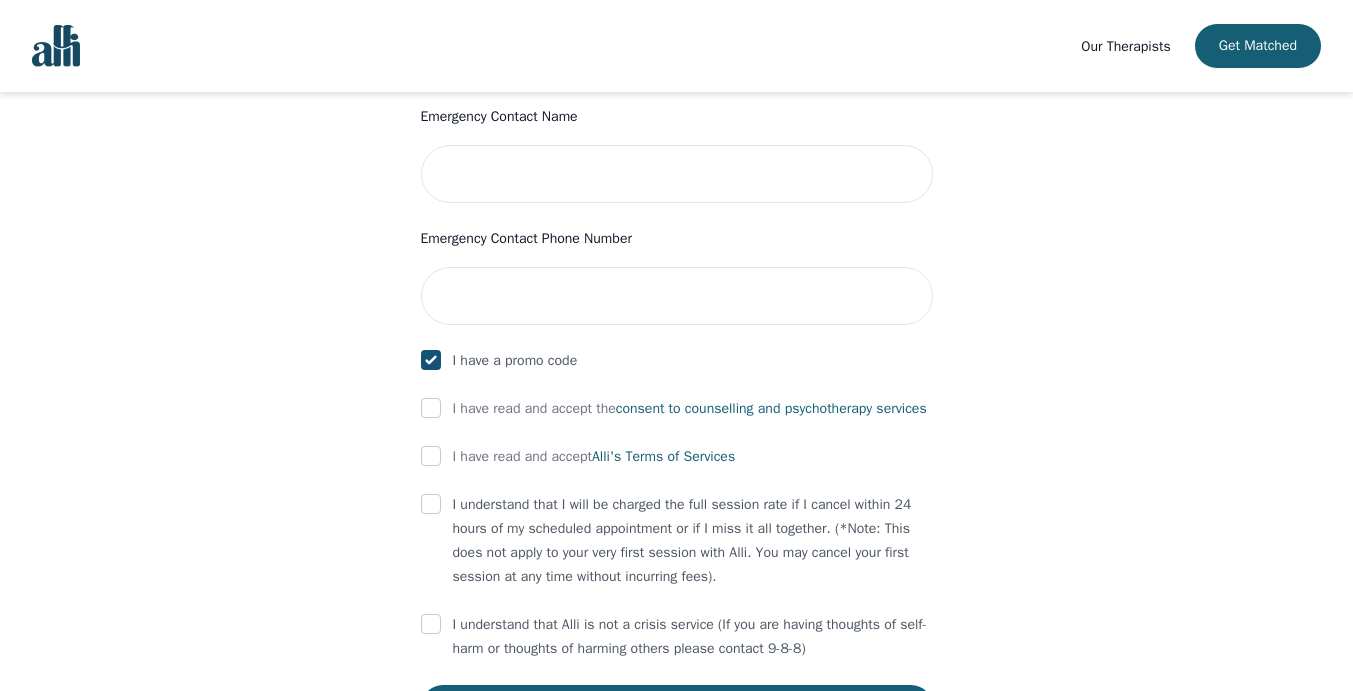 checkbox on "true" 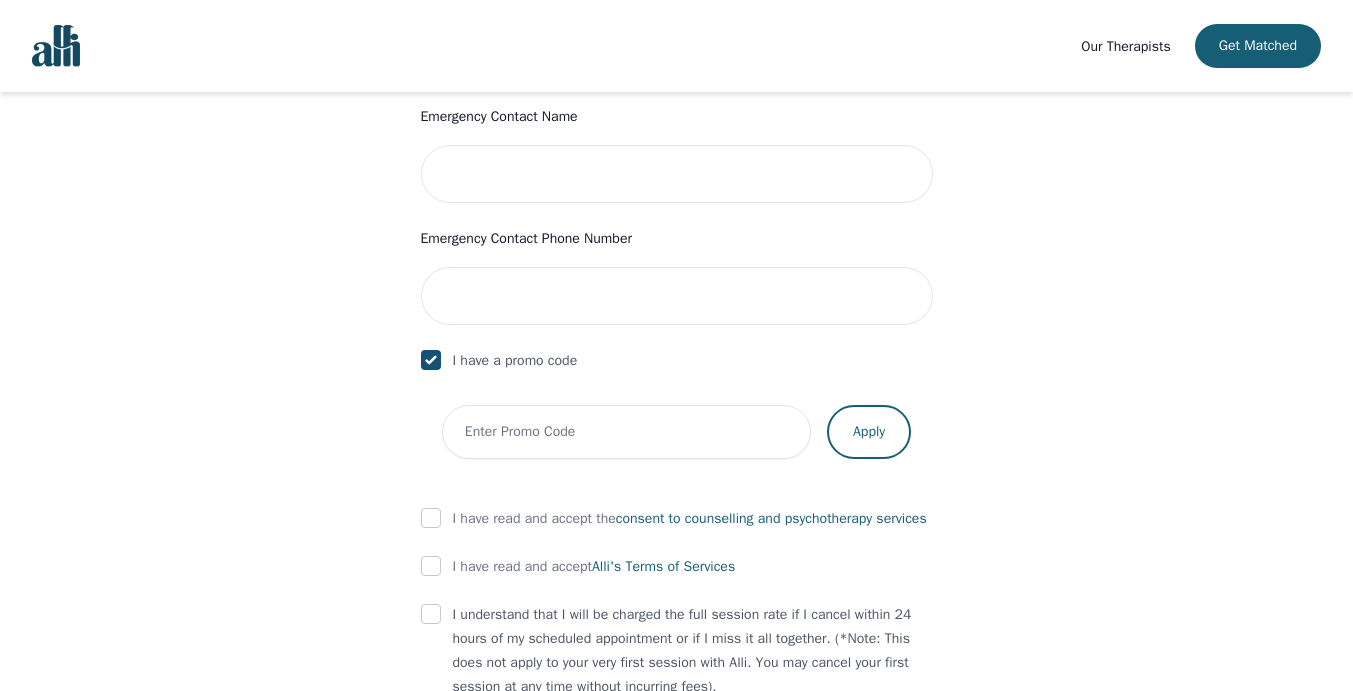 scroll, scrollTop: 1220, scrollLeft: 0, axis: vertical 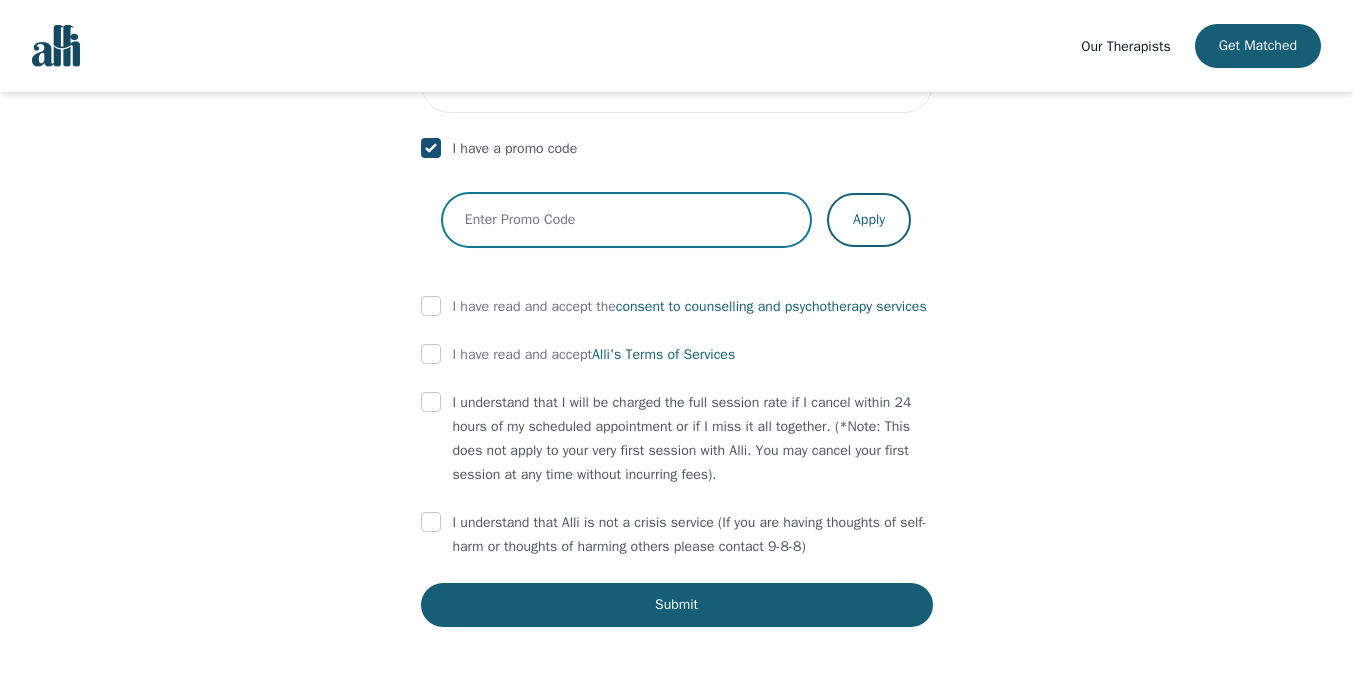 click at bounding box center [626, 220] 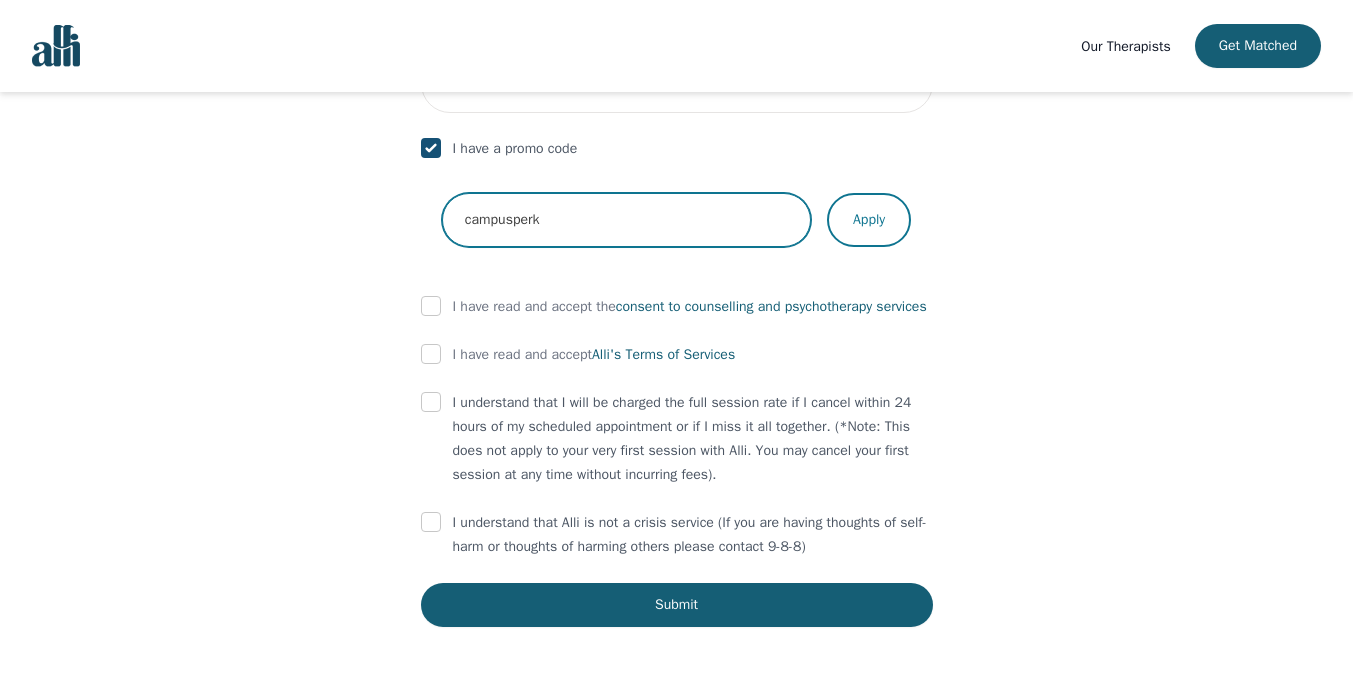 type on "campusperk" 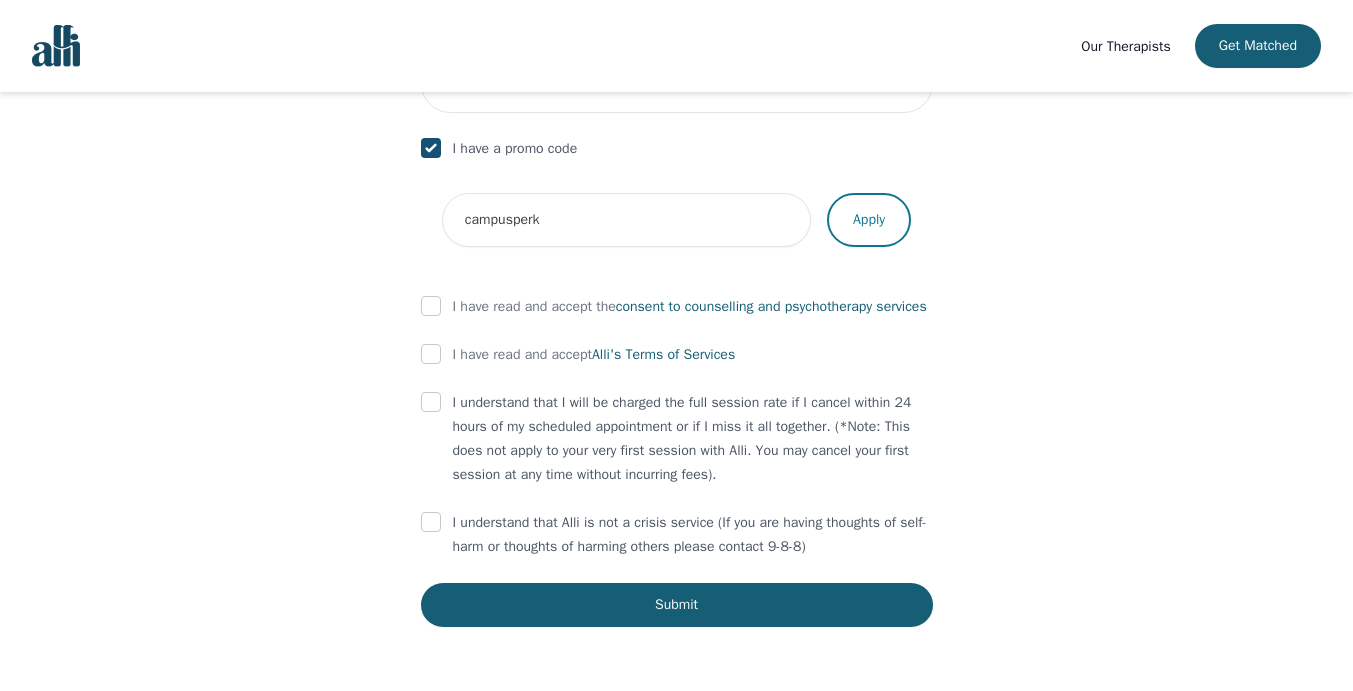 click on "Apply" at bounding box center (869, 220) 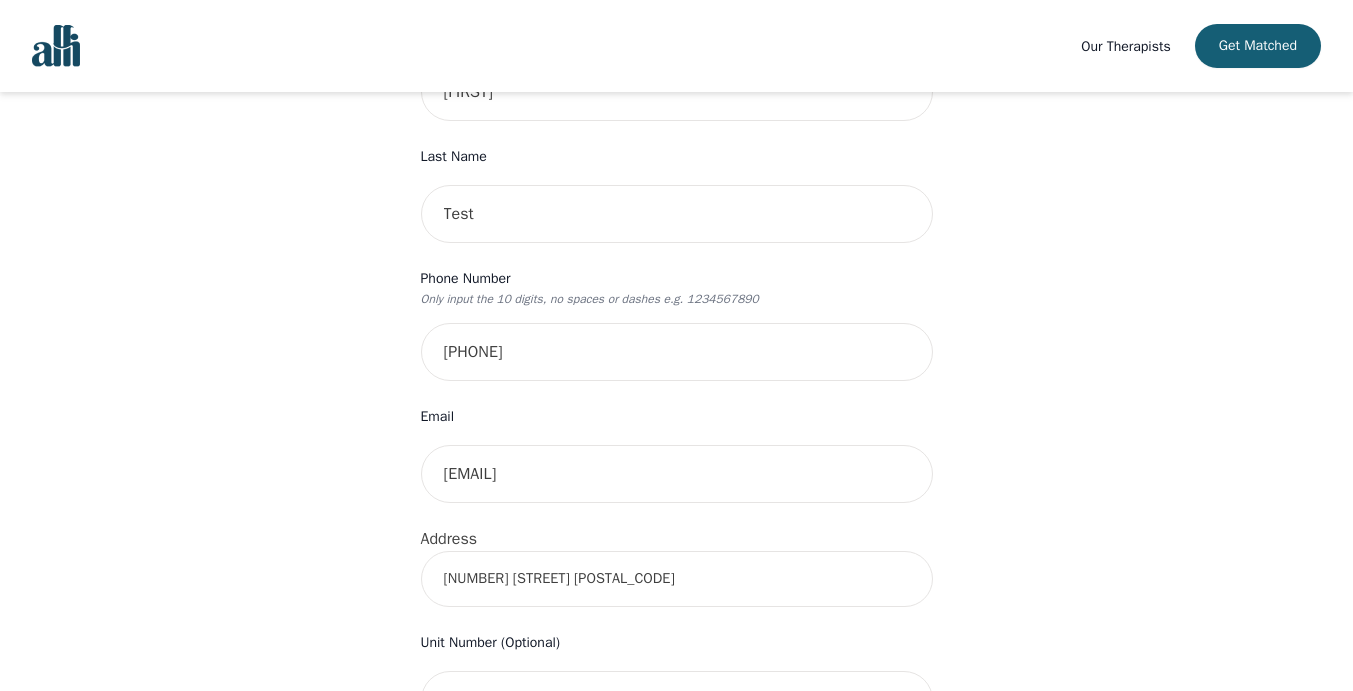 scroll, scrollTop: 0, scrollLeft: 0, axis: both 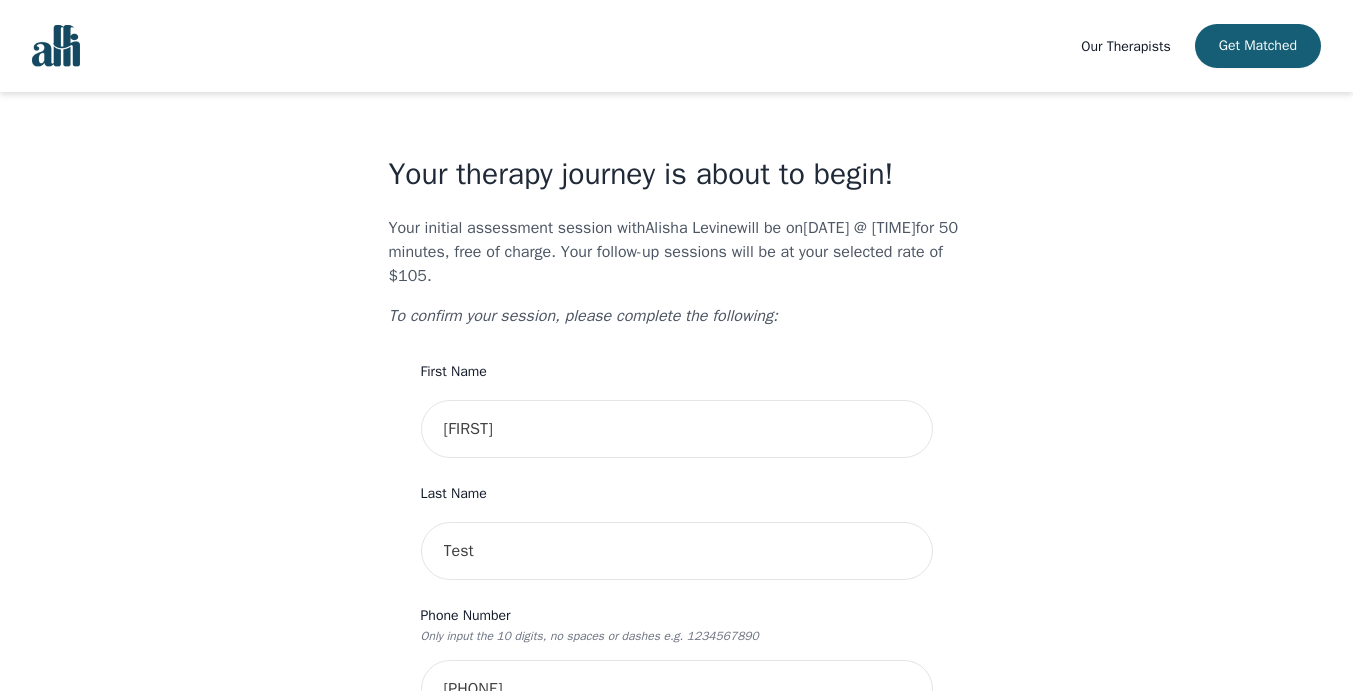 click at bounding box center [56, 46] 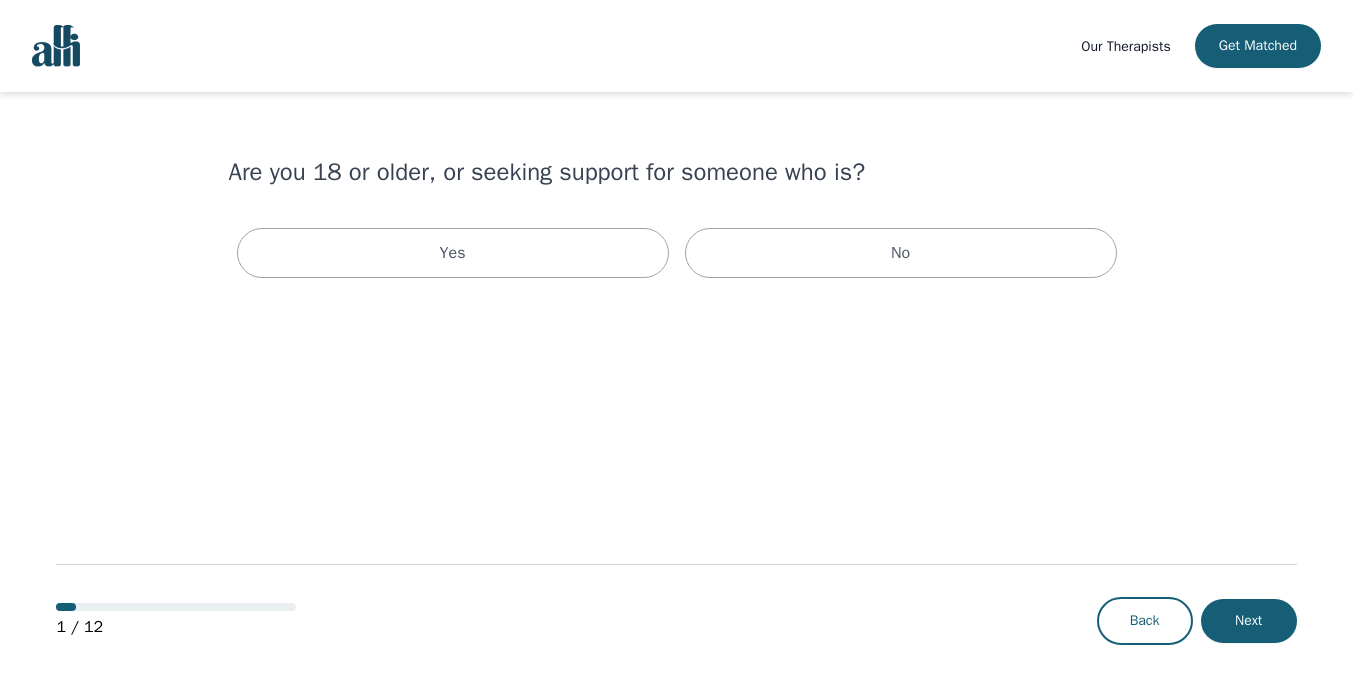 scroll, scrollTop: 0, scrollLeft: 0, axis: both 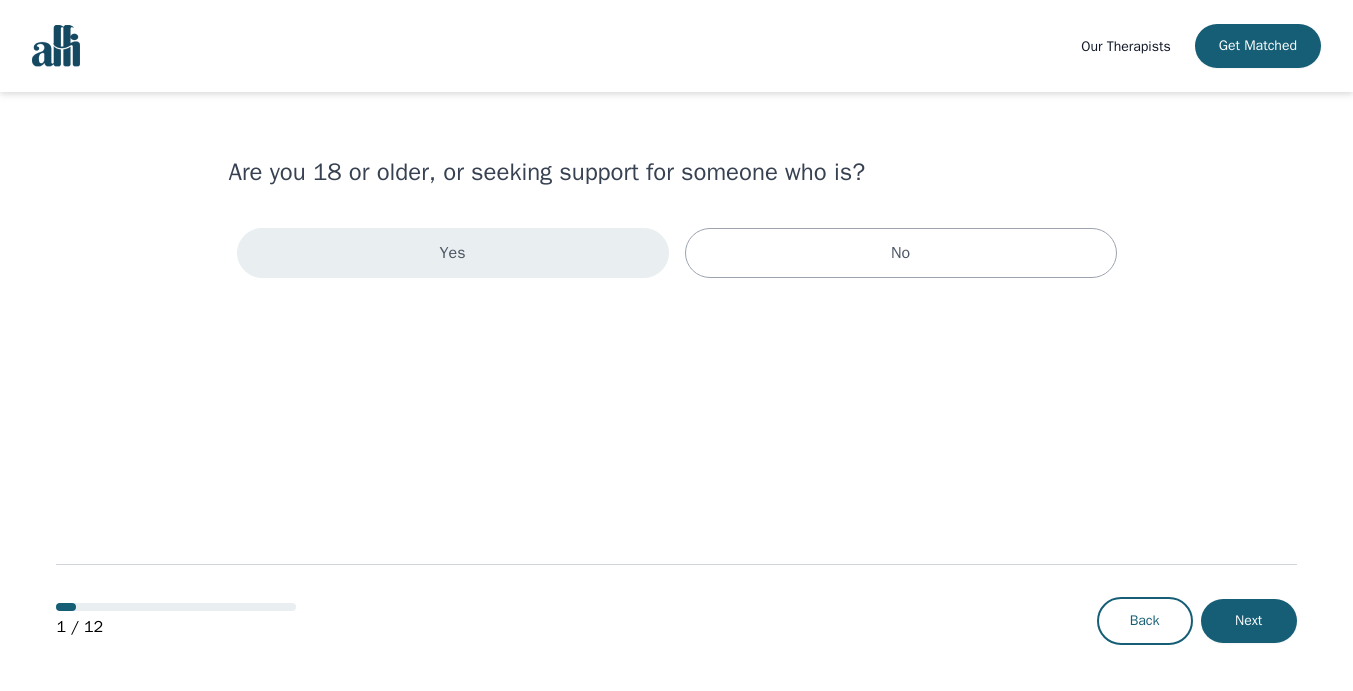 click on "Yes" at bounding box center [453, 253] 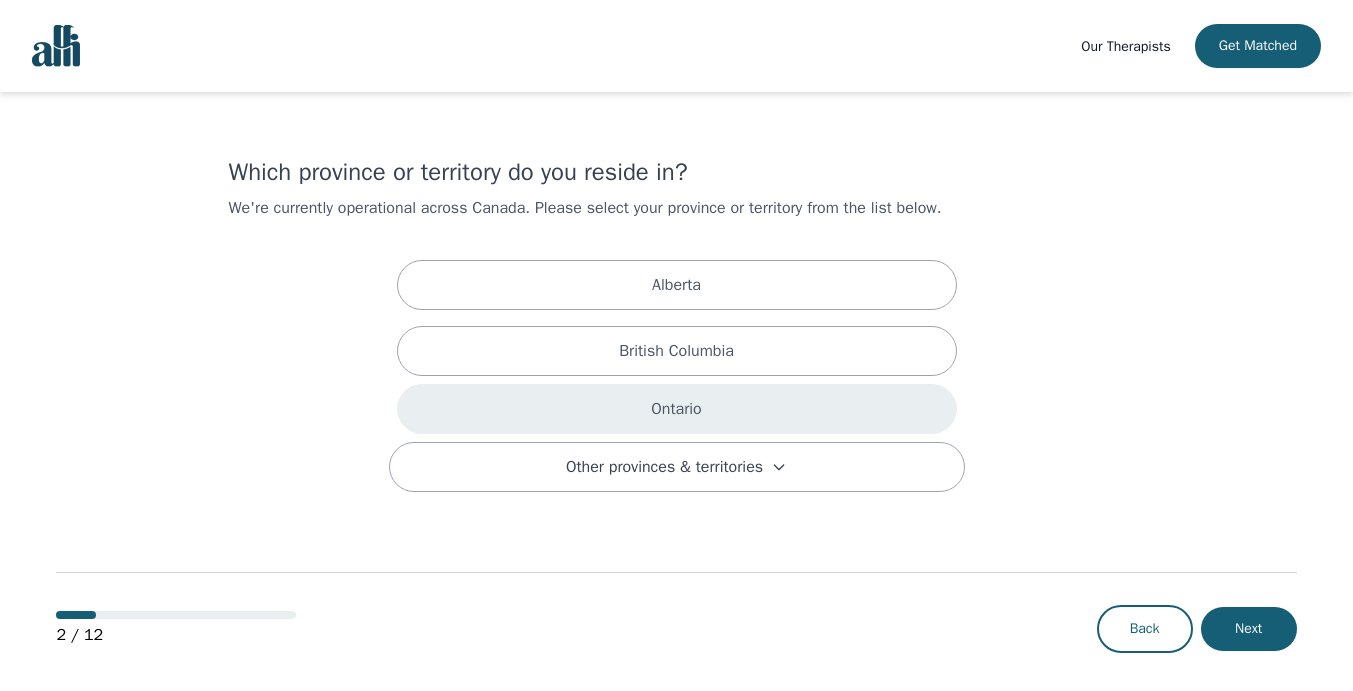 click on "Ontario" at bounding box center (677, 409) 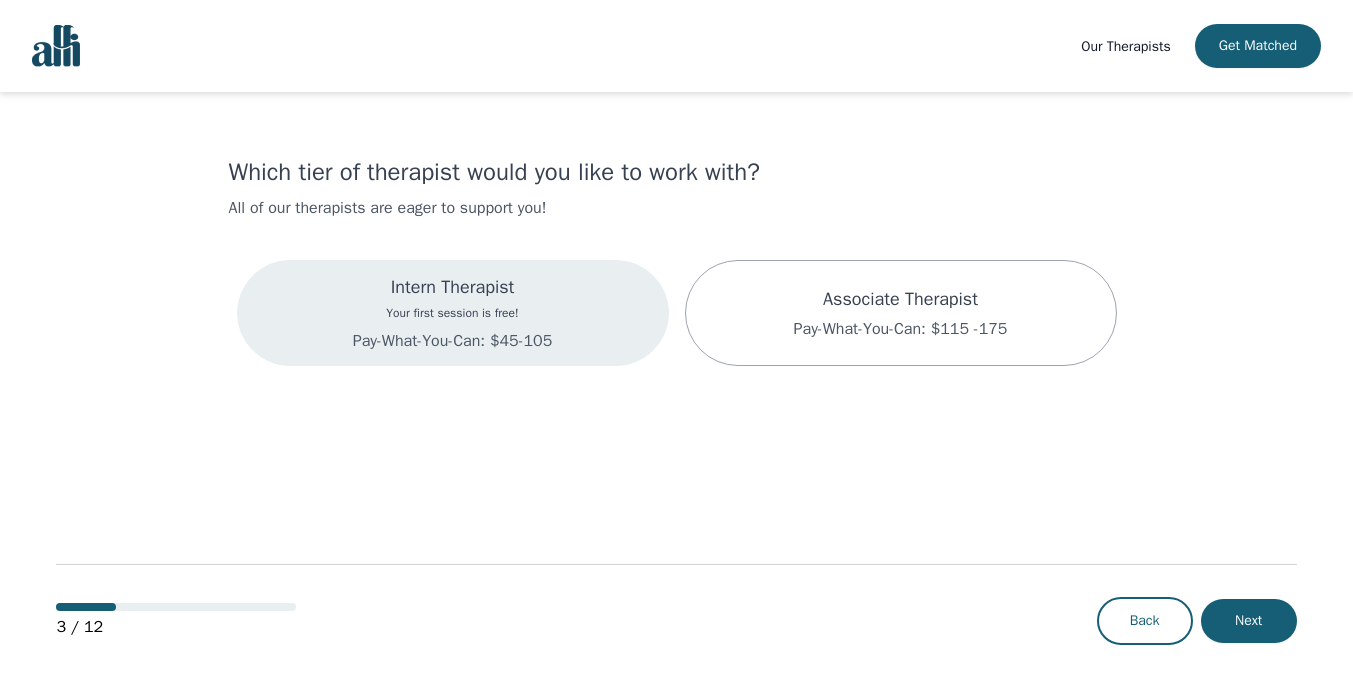 click on "Pay-What-You-Can: $45-105" at bounding box center [452, 341] 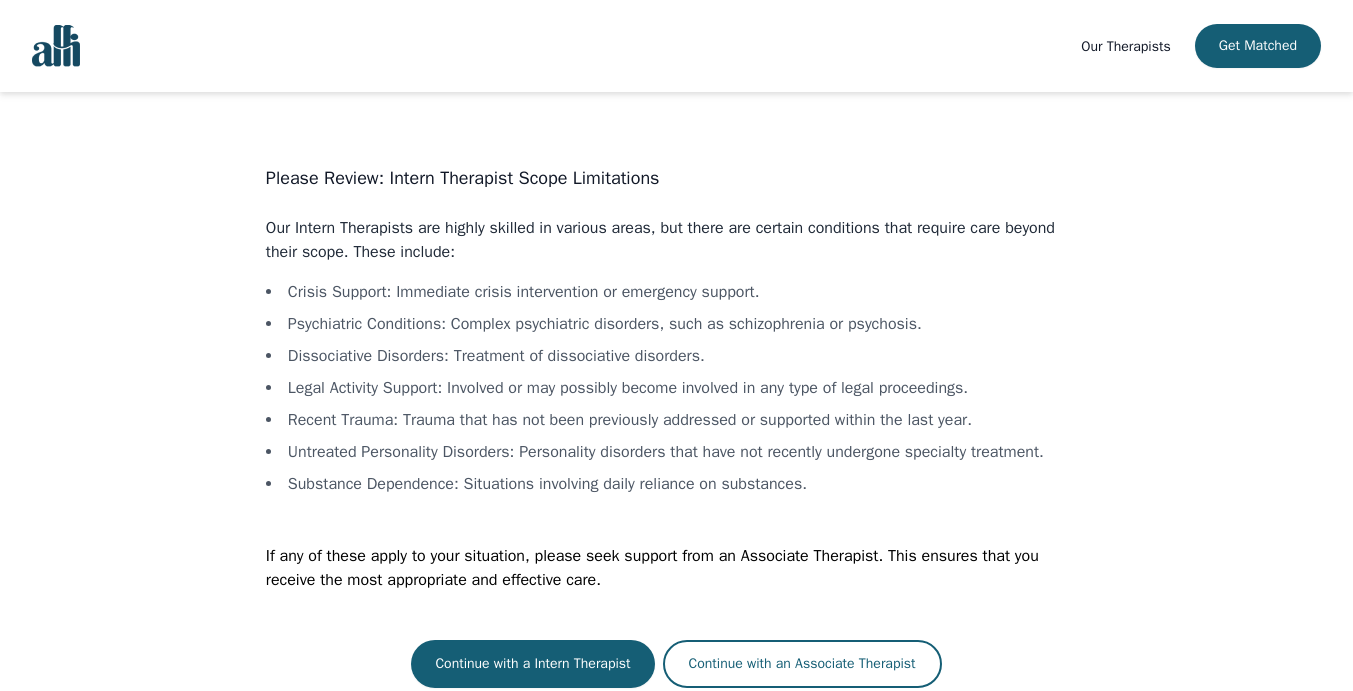 scroll, scrollTop: 21, scrollLeft: 0, axis: vertical 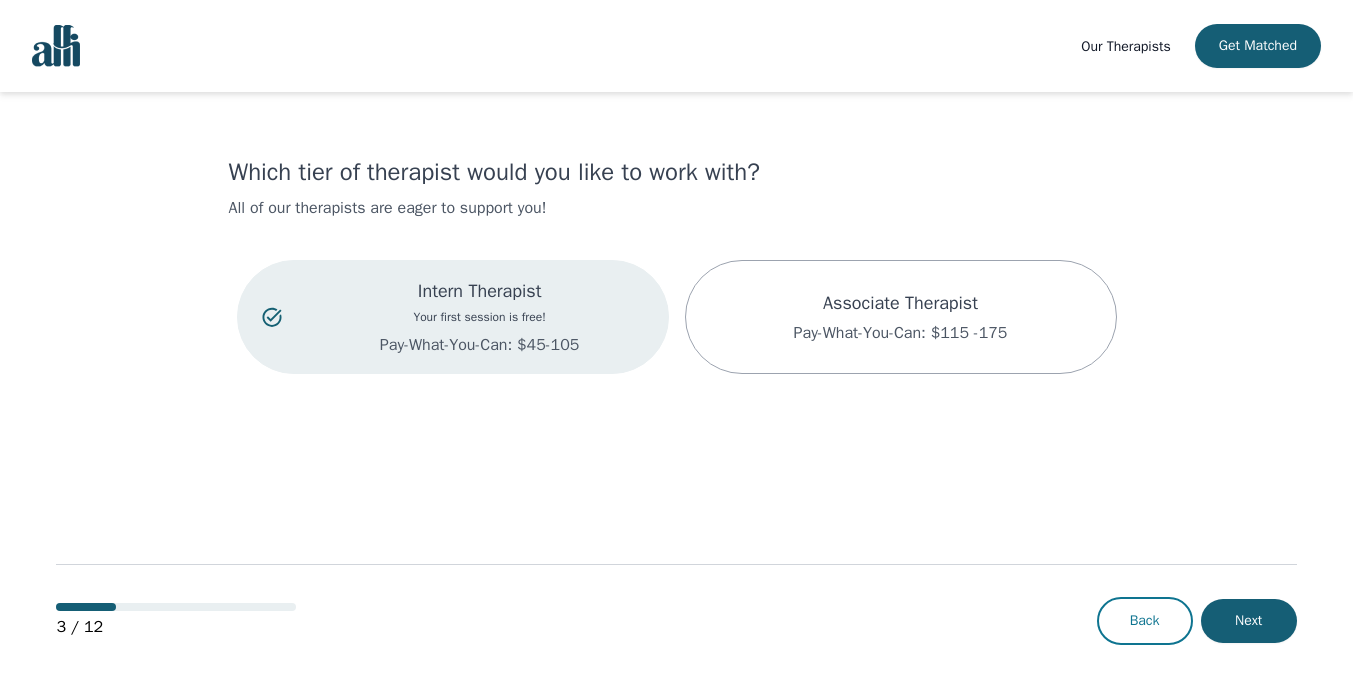 click on "Back" at bounding box center (1145, 621) 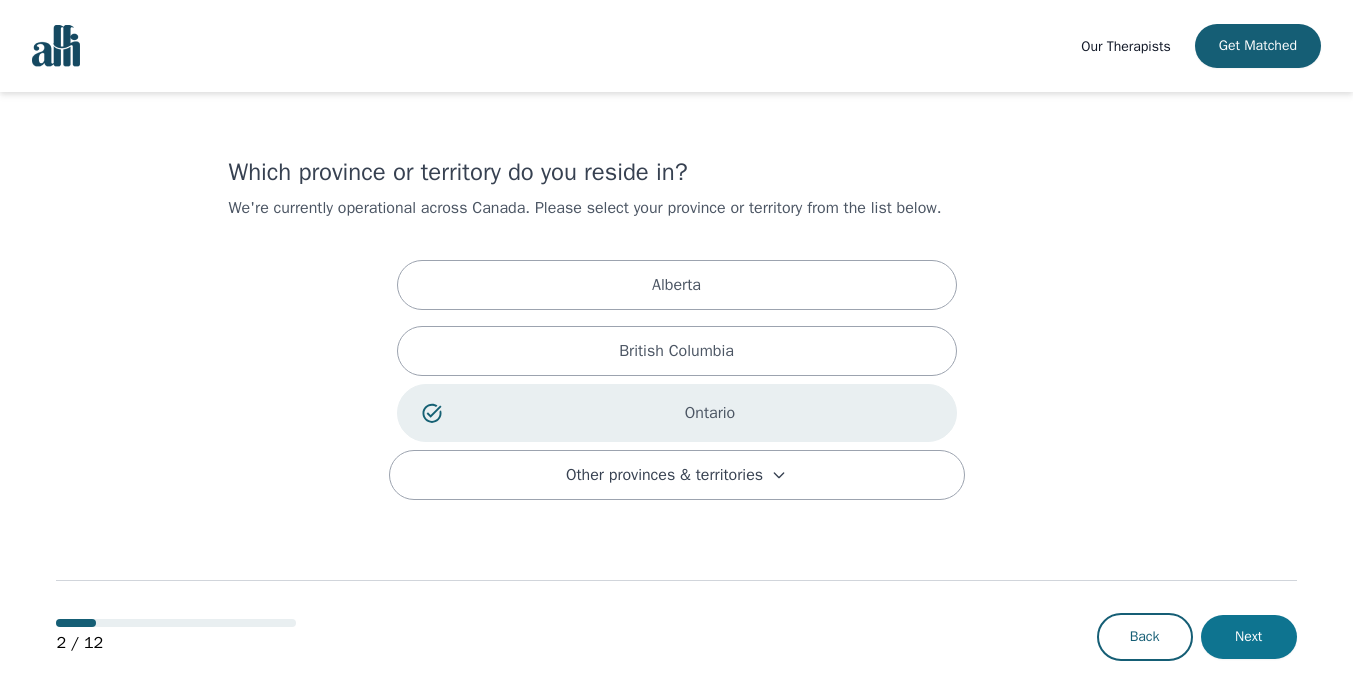 click on "Next" at bounding box center [1249, 637] 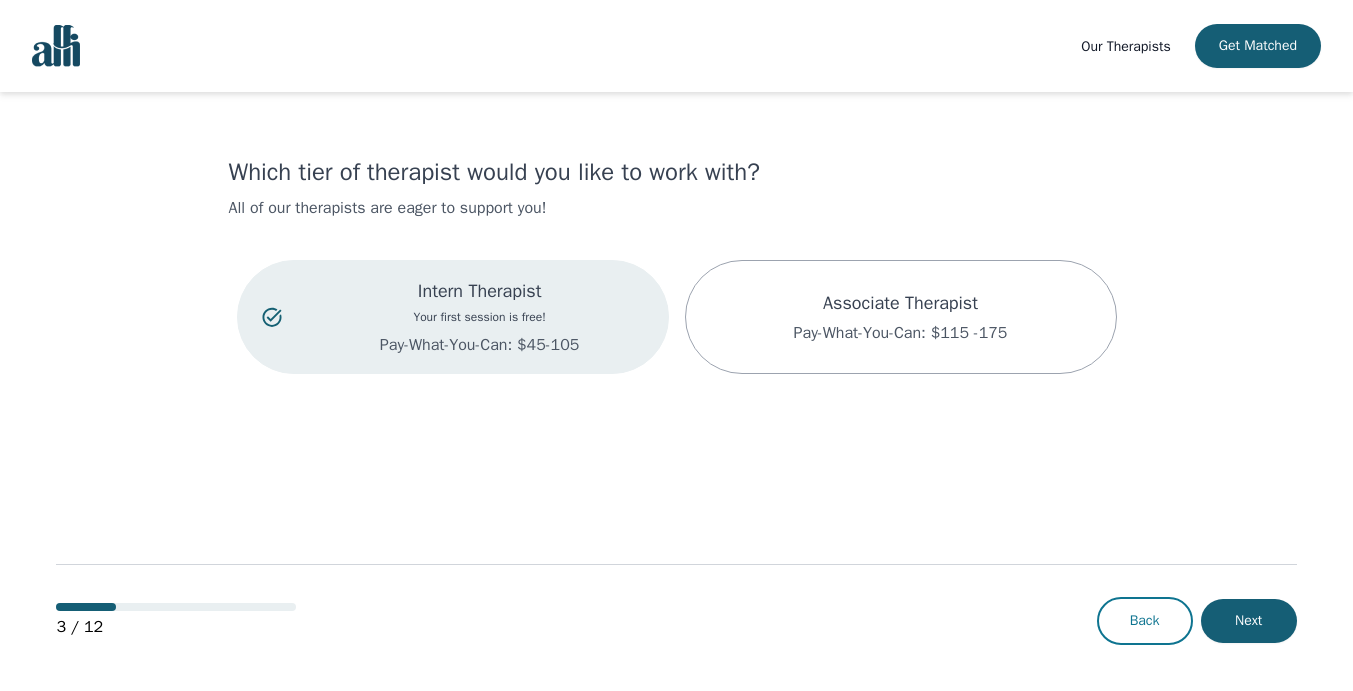 click on "Back" at bounding box center [1145, 621] 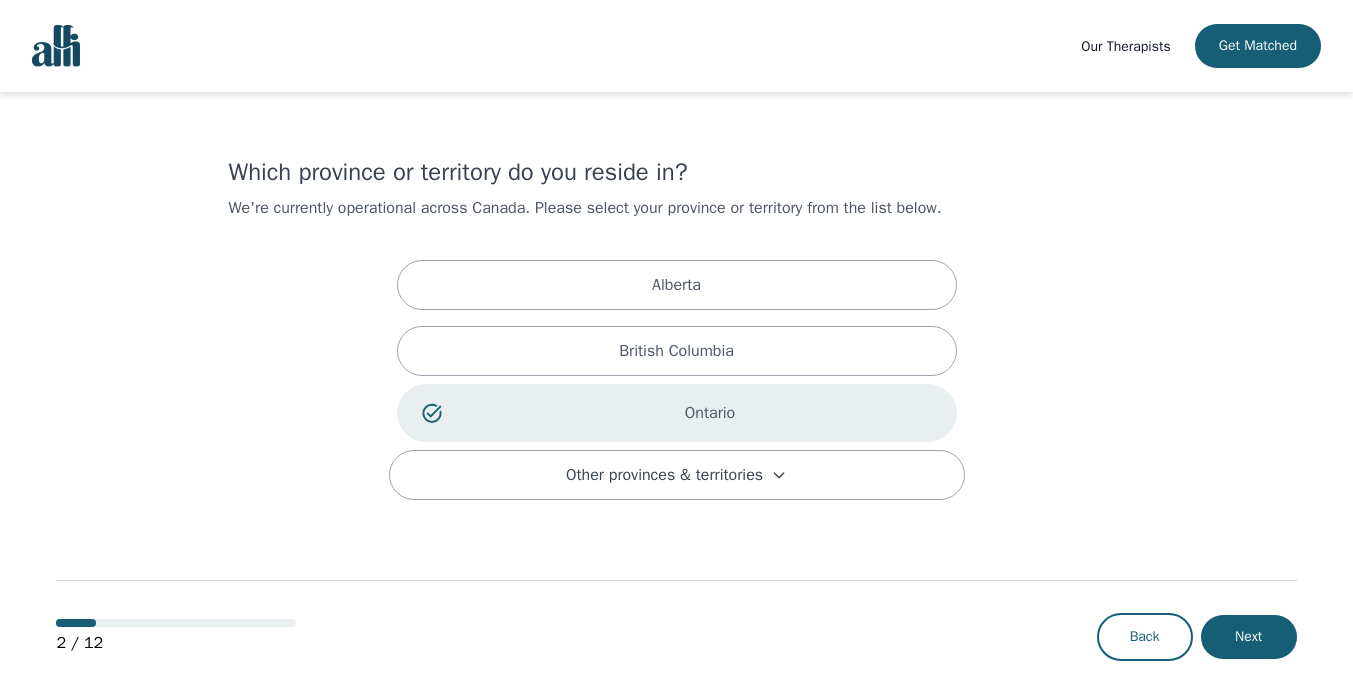click on "Which province or territory do you reside in? We're currently operational across Canada. Please select your province or territory from the list below. Alberta British Columbia Ontario Other provinces & territories 2 / 12 Back Next" at bounding box center [676, 400] 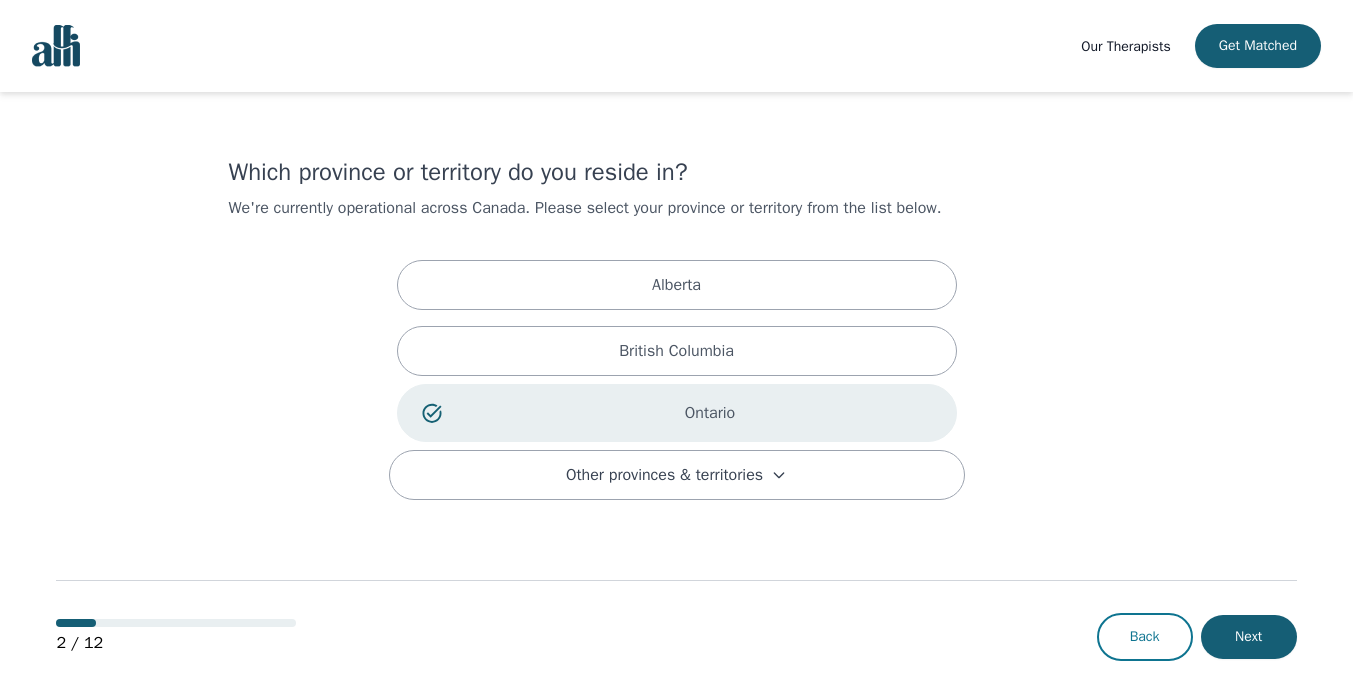 click on "Back" at bounding box center (1145, 637) 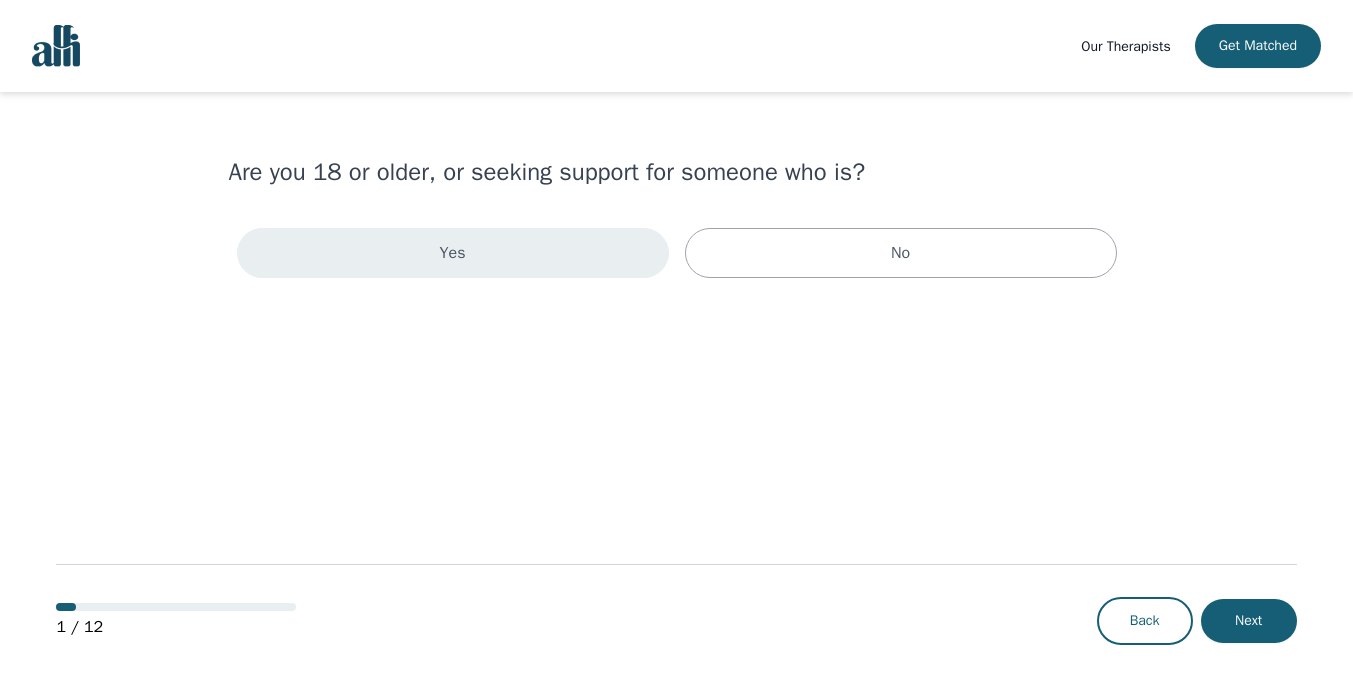 click on "Yes" at bounding box center [453, 253] 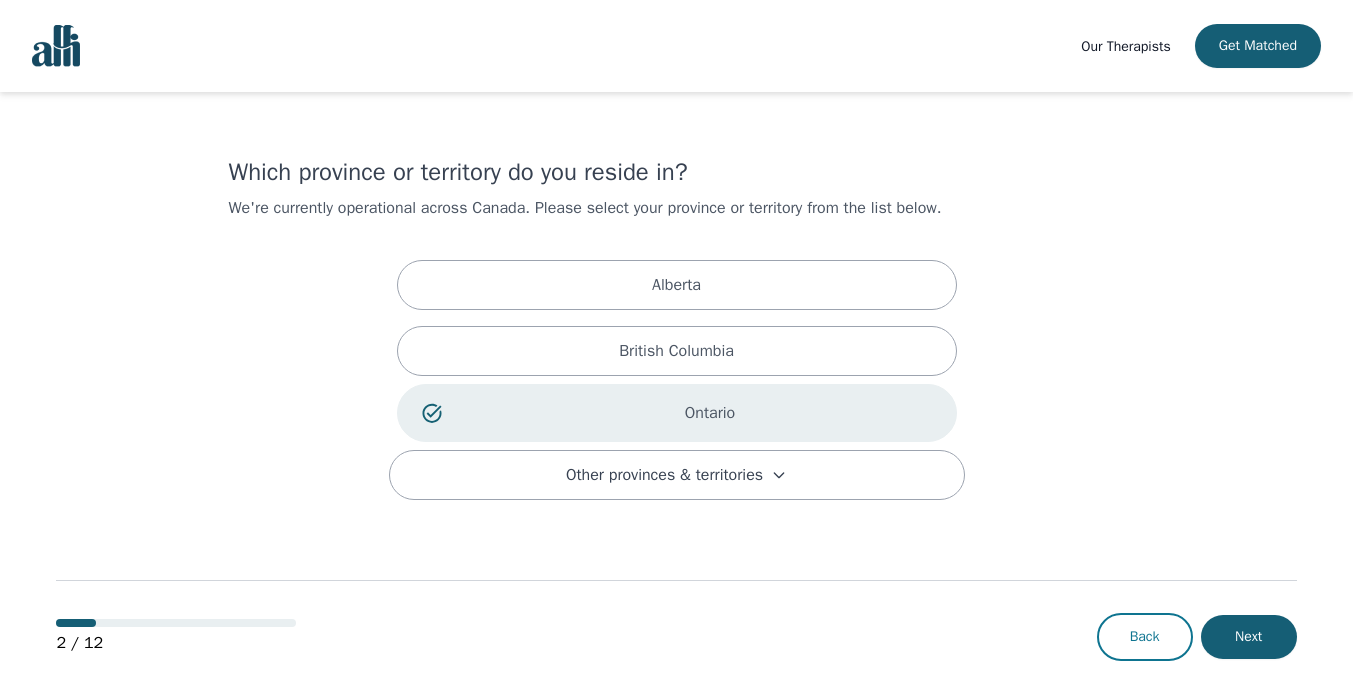 click on "Back" at bounding box center (1145, 637) 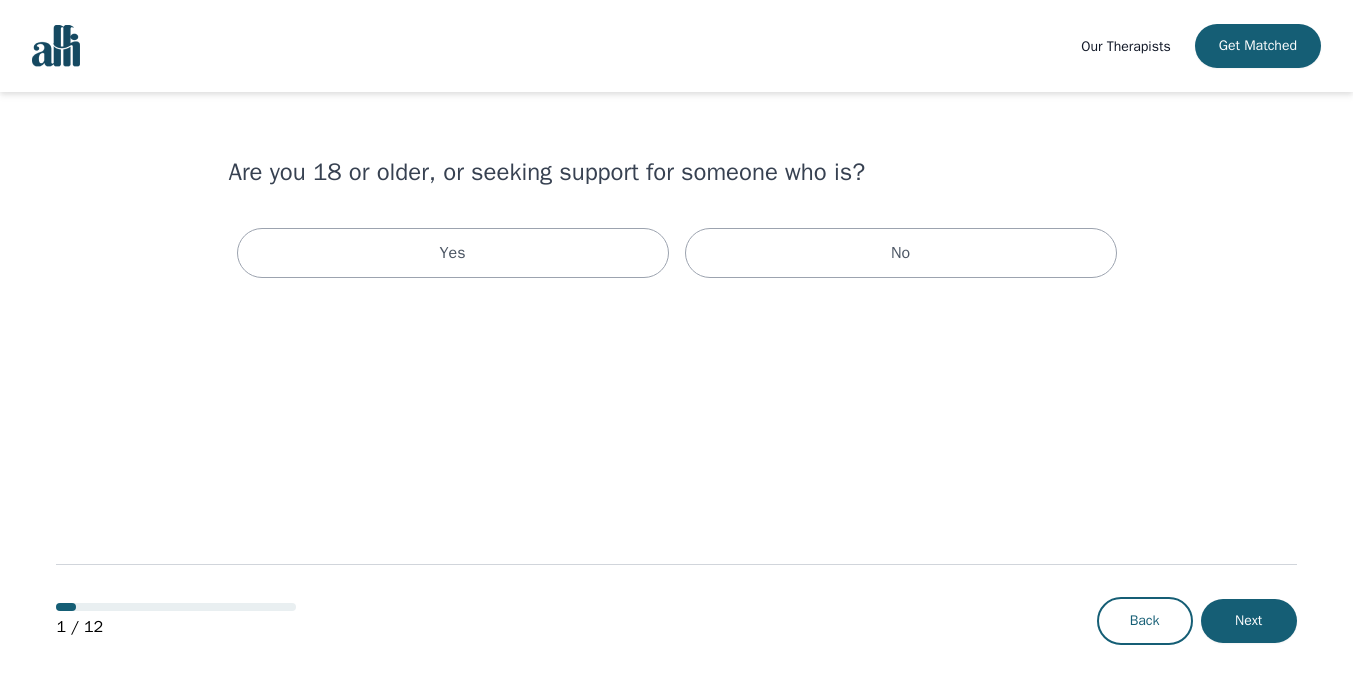 click on "Back" at bounding box center [1145, 621] 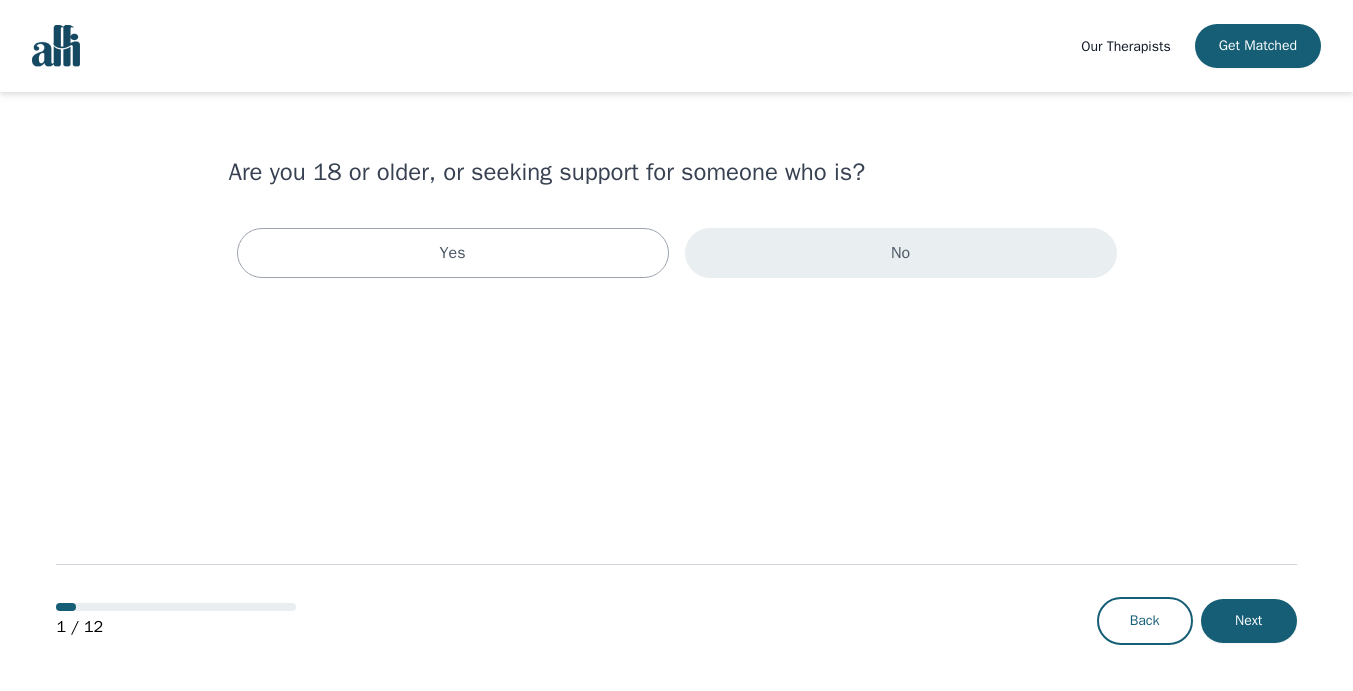 click on "No" at bounding box center [901, 253] 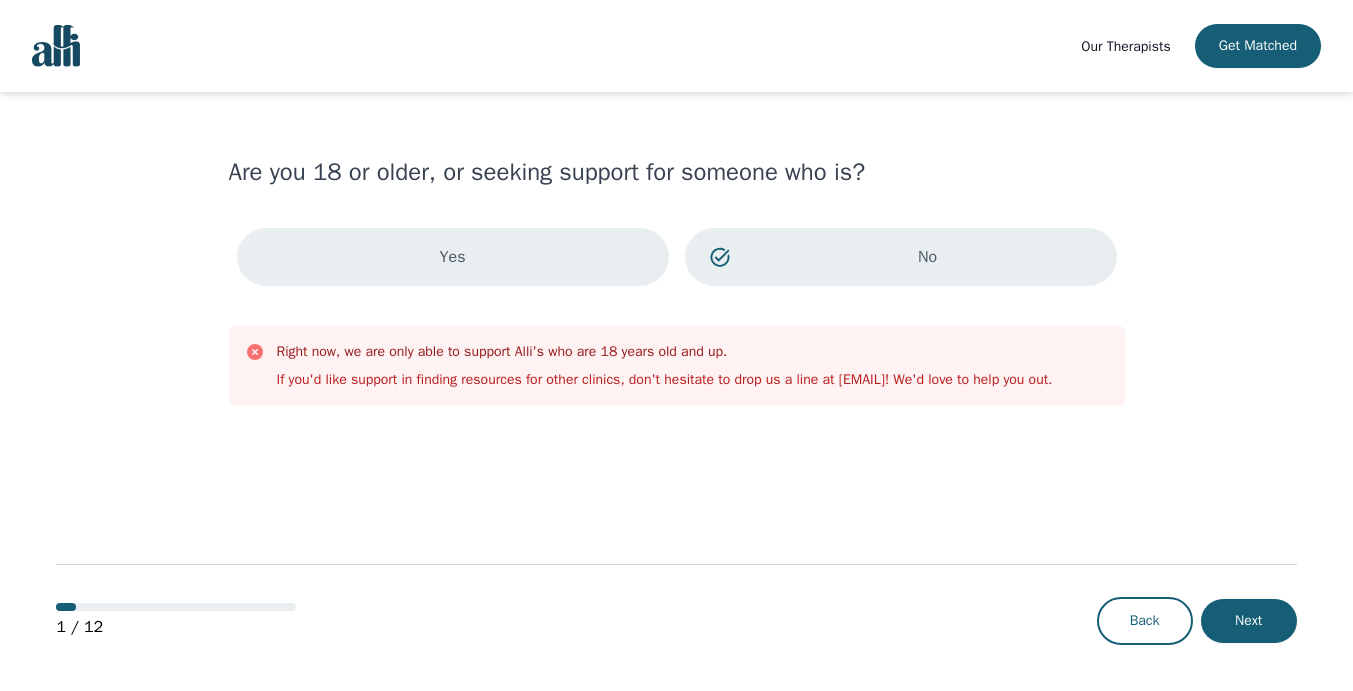 click on "Yes" at bounding box center (453, 257) 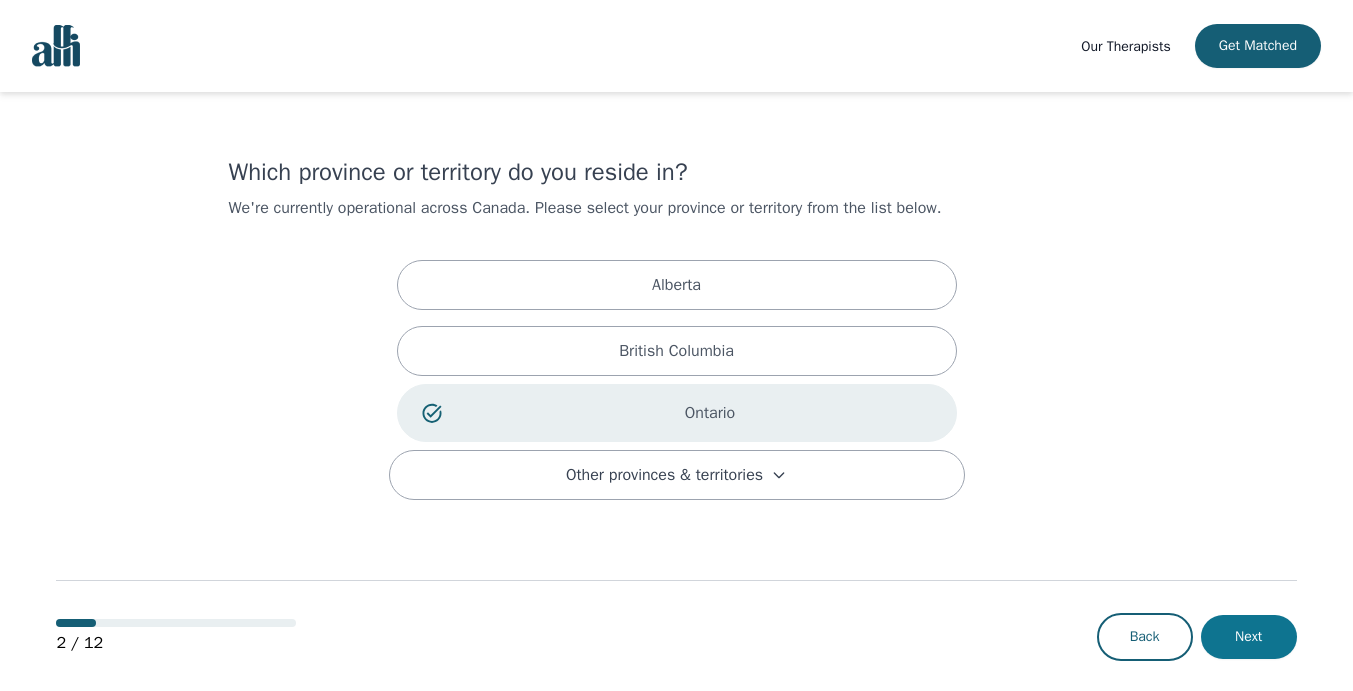 click on "Next" at bounding box center [1249, 637] 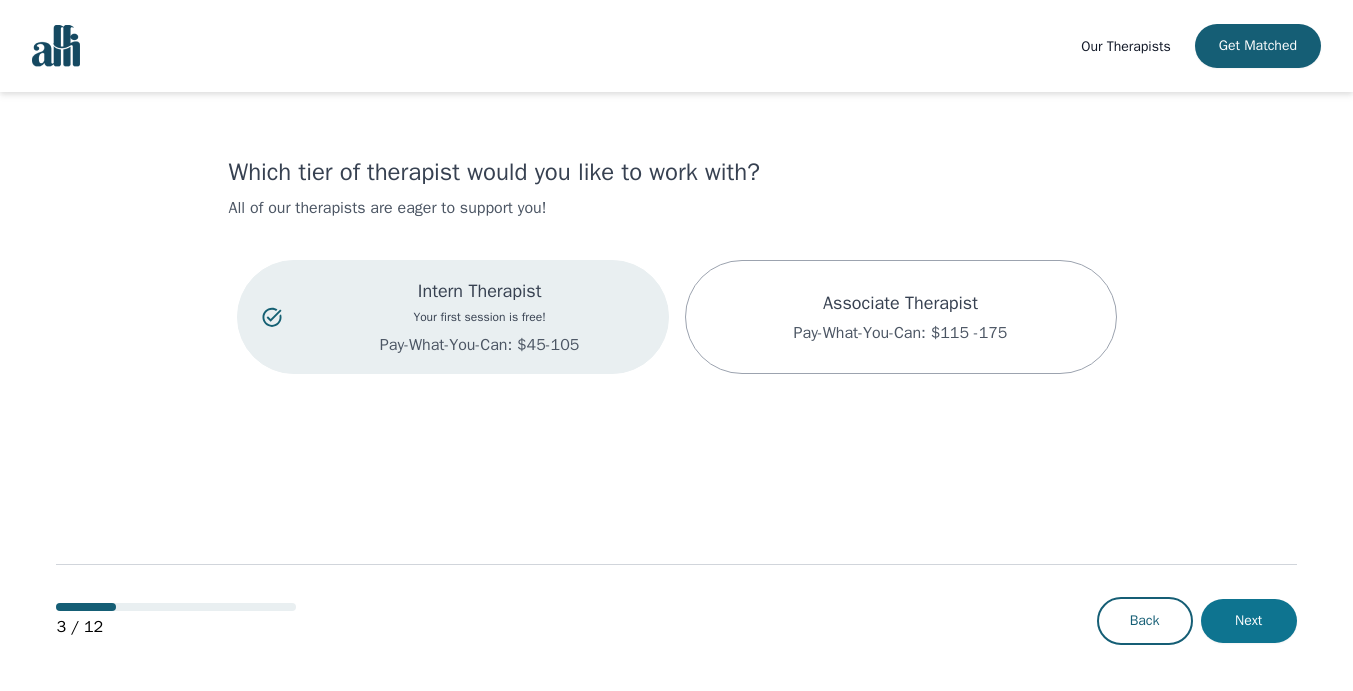 click on "Next" at bounding box center (1249, 621) 